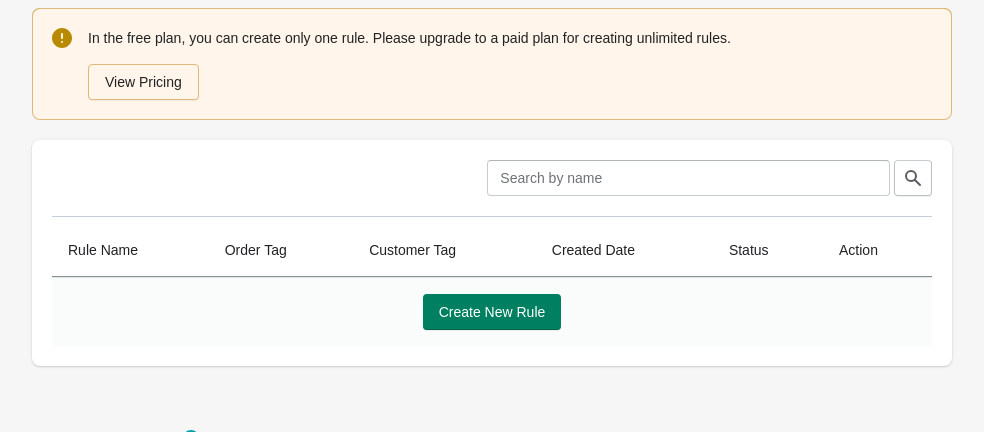 scroll, scrollTop: 273, scrollLeft: 0, axis: vertical 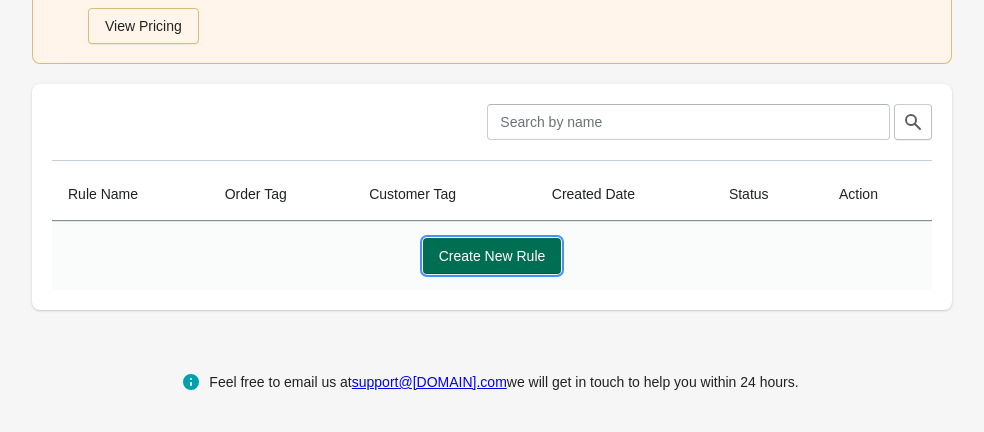 click on "Create New Rule" at bounding box center [492, 256] 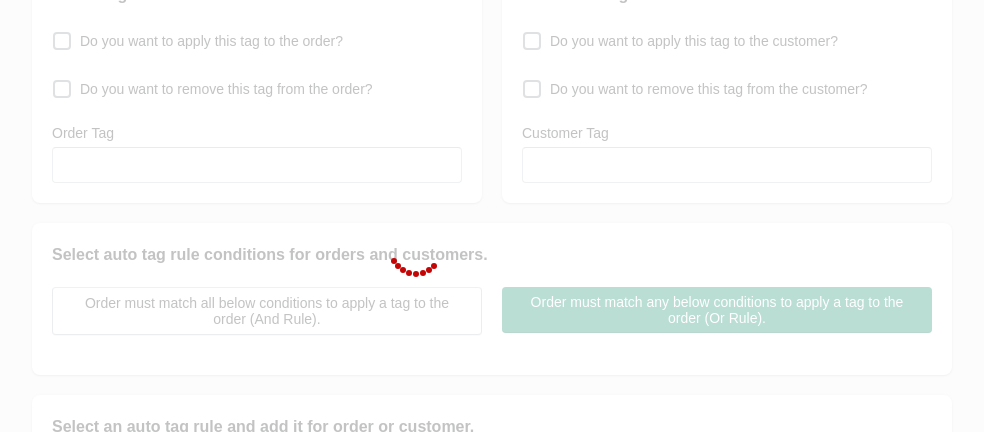 scroll, scrollTop: 638, scrollLeft: 0, axis: vertical 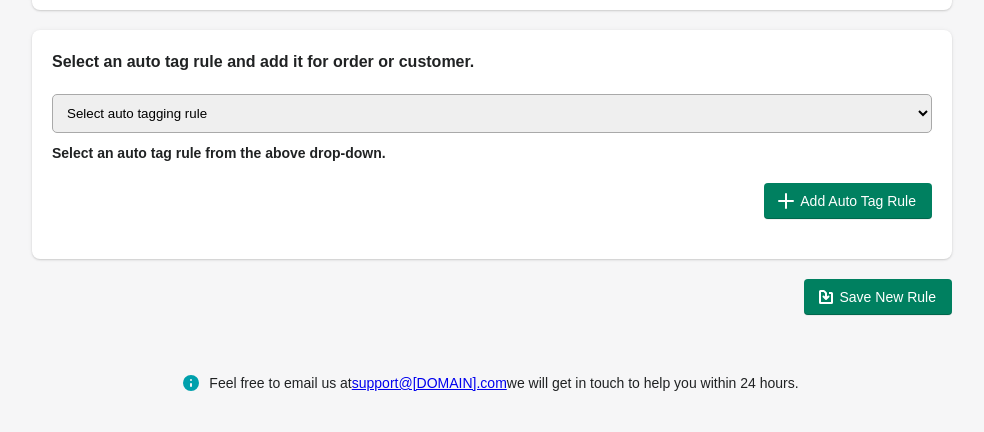 click on "Select auto tagging rule Tag by order amount Tag based on the order count (Volume) Tag by Discount Code Tag based on the Payment Method Tag based on the order additional details or additional attribute Tag based on payment status Tag based on fulfillment status Tag Based on the order source name Tag by order weight (weight is matched in grams) Tag based on the total order discount Use order additional fields value as a tag Add a tag based on the order creation date Add a tag based on the order note Add a tag based on the order tag Tag orders or customers based on the order's customer locale(language) Add a tag based on the order status Add a tag based on the order taxes status. Tag order or customer based on the order risk level. Use the order discount code as a tag. Tag based on the POS location id Tag based on the order tip (tipping) amount Tag based on the fulfilment location id Tag based on the order total item count Use order variant SKUs as a tag Use order note as a tag Tag by Collection" at bounding box center [492, 113] 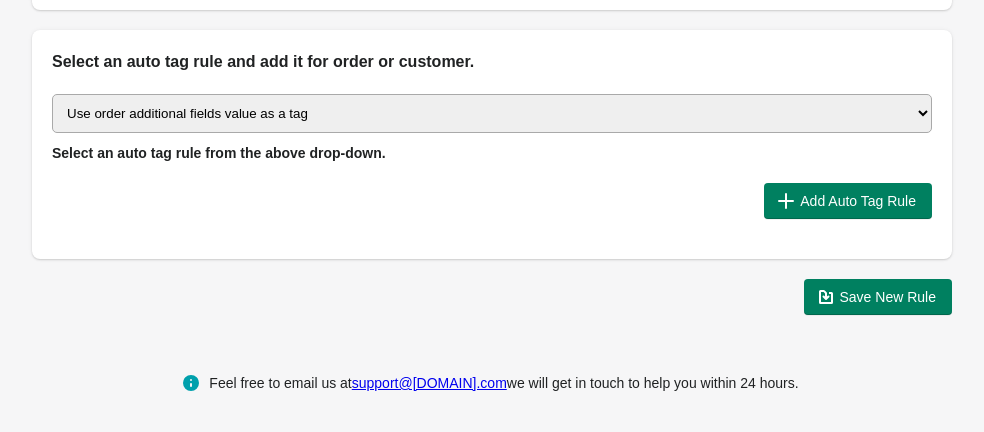 click on "Select auto tagging rule Tag by order amount Tag based on the order count (Volume) Tag by Discount Code Tag based on the Payment Method Tag based on the order additional details or additional attribute Tag based on payment status Tag based on fulfillment status Tag Based on the order source name Tag by order weight (weight is matched in grams) Tag based on the total order discount Use order additional fields value as a tag Add a tag based on the order creation date Add a tag based on the order note Add a tag based on the order tag Tag orders or customers based on the order's customer locale(language) Add a tag based on the order status Add a tag based on the order taxes status. Tag order or customer based on the order risk level. Use the order discount code as a tag. Tag based on the POS location id Tag based on the order tip (tipping) amount Tag based on the fulfilment location id Tag based on the order total item count Use order variant SKUs as a tag Use order note as a tag Tag by Collection" at bounding box center (492, 113) 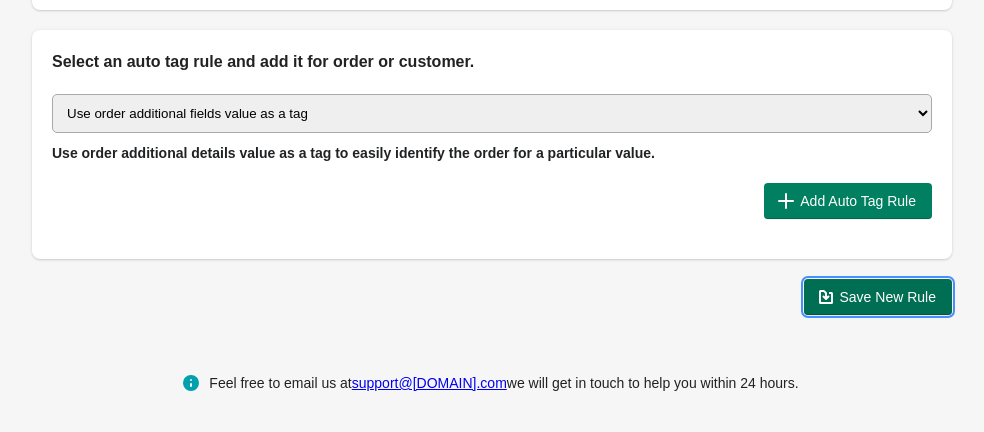 click 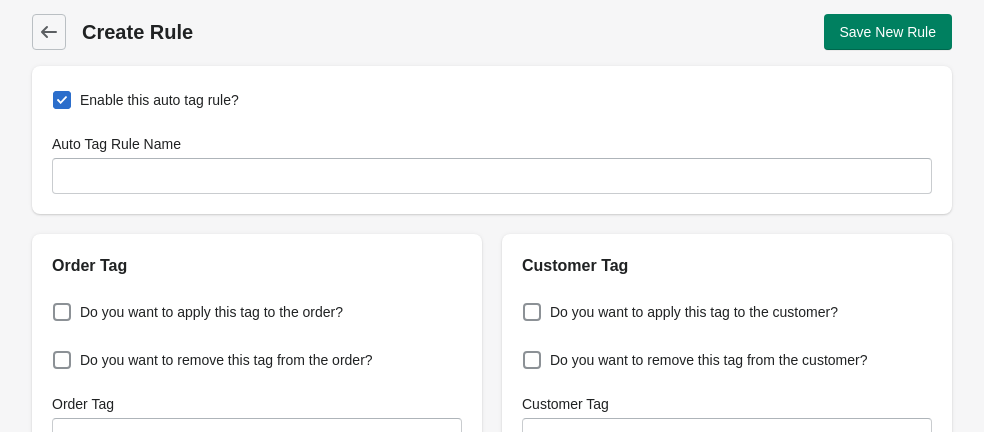 scroll, scrollTop: 0, scrollLeft: 0, axis: both 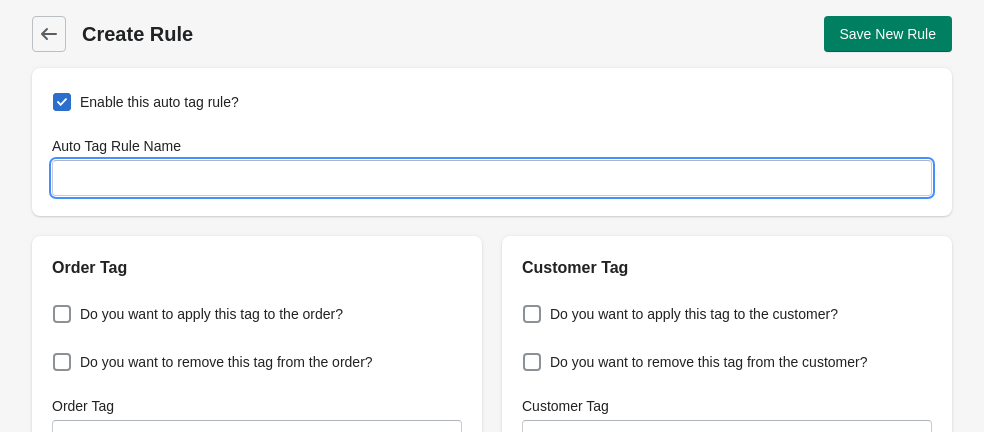 click on "Auto Tag Rule Name" at bounding box center (492, 178) 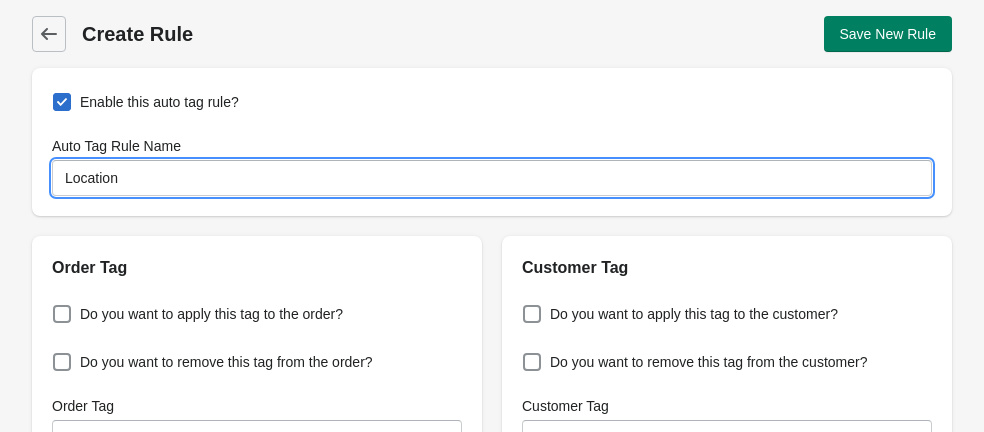 type on "Location" 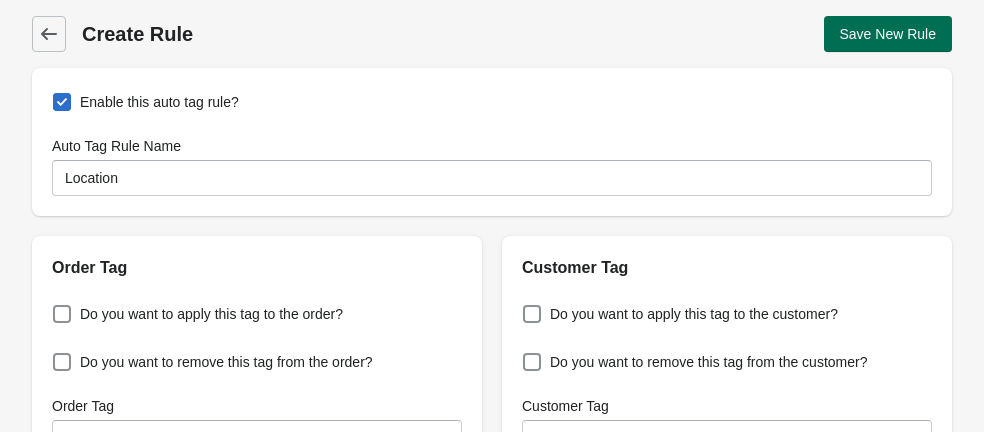 click on "Save New Rule" at bounding box center (888, 34) 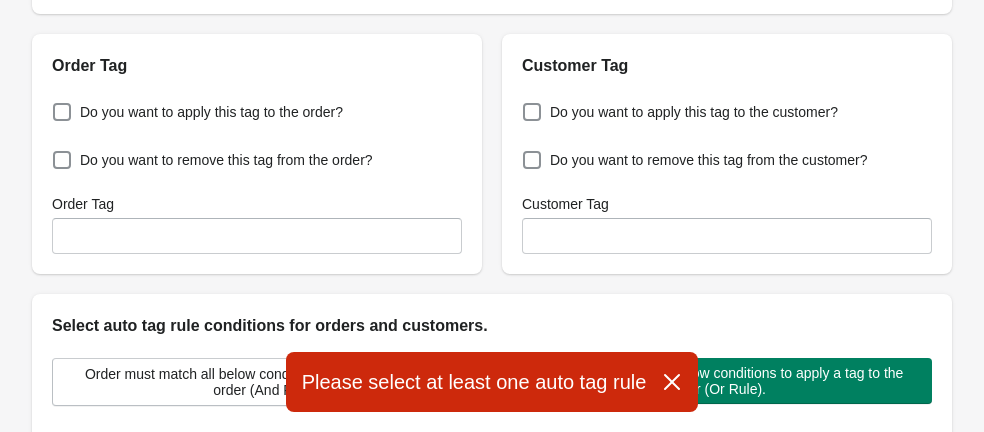 scroll, scrollTop: 208, scrollLeft: 0, axis: vertical 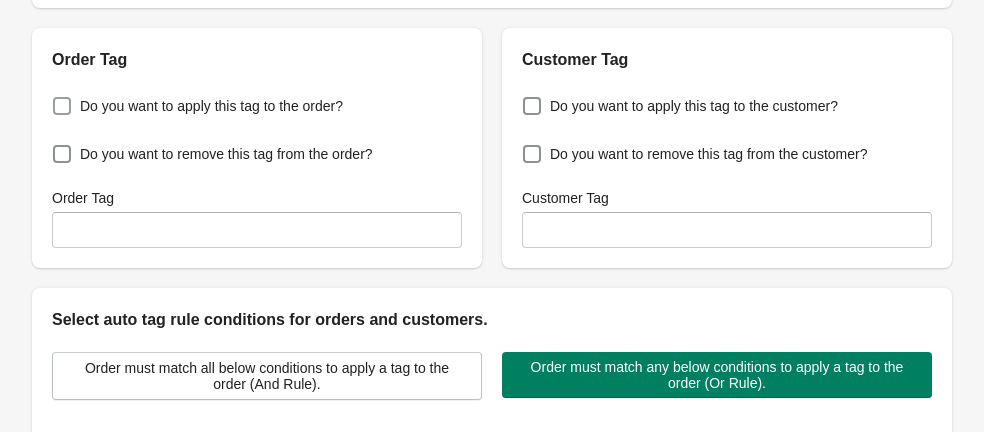 click at bounding box center (62, 106) 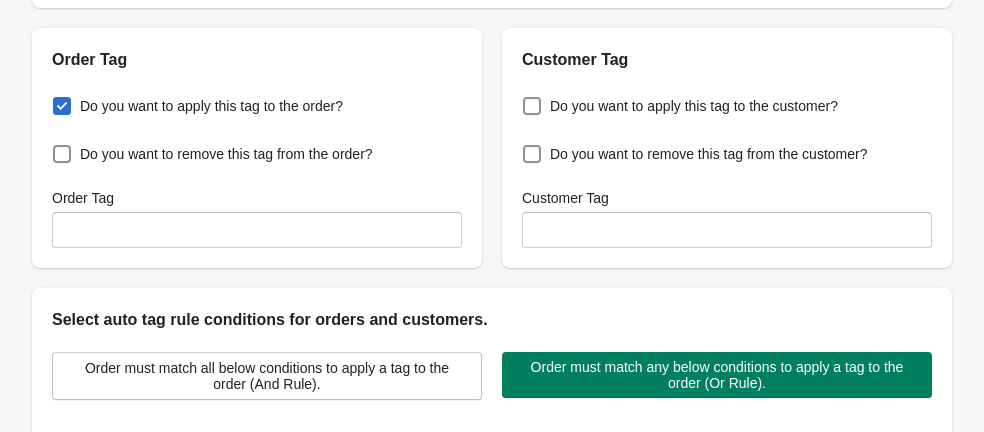 click on "Do you want to apply this tag to the order?" at bounding box center (57, 100) 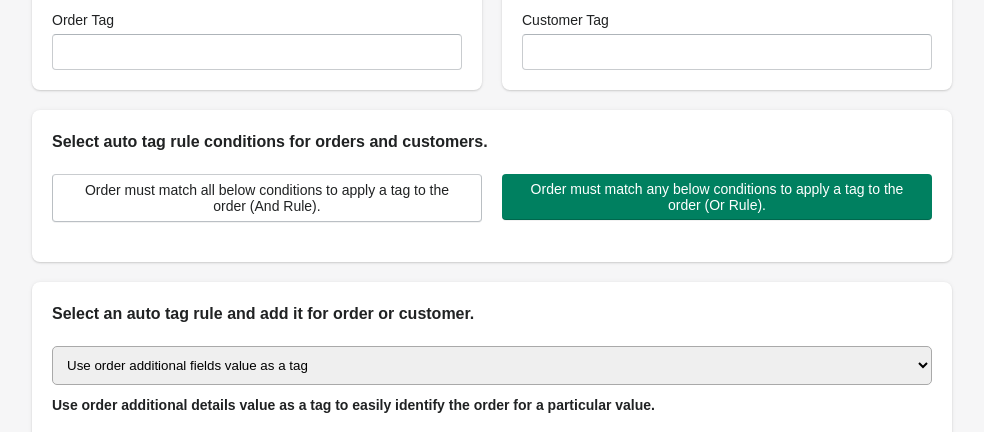 scroll, scrollTop: 521, scrollLeft: 0, axis: vertical 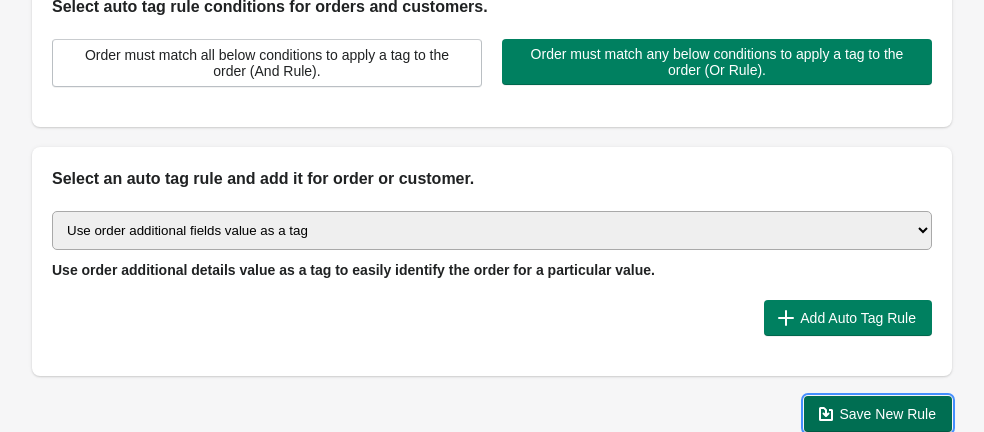 click on "Save New Rule" at bounding box center [888, 414] 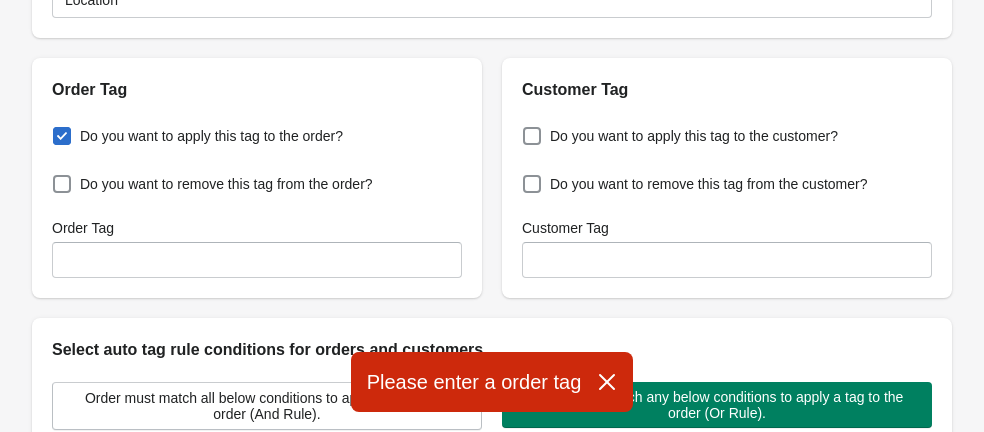 scroll, scrollTop: 178, scrollLeft: 0, axis: vertical 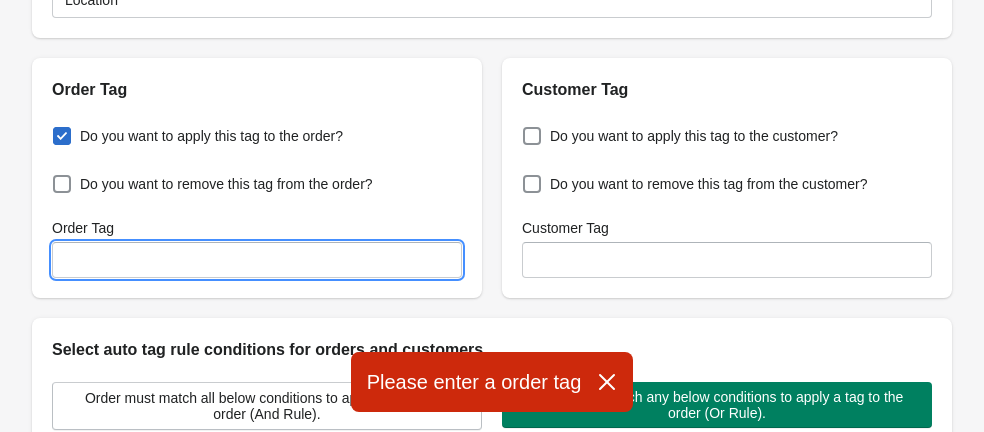 click on "Order Tag" at bounding box center [257, 260] 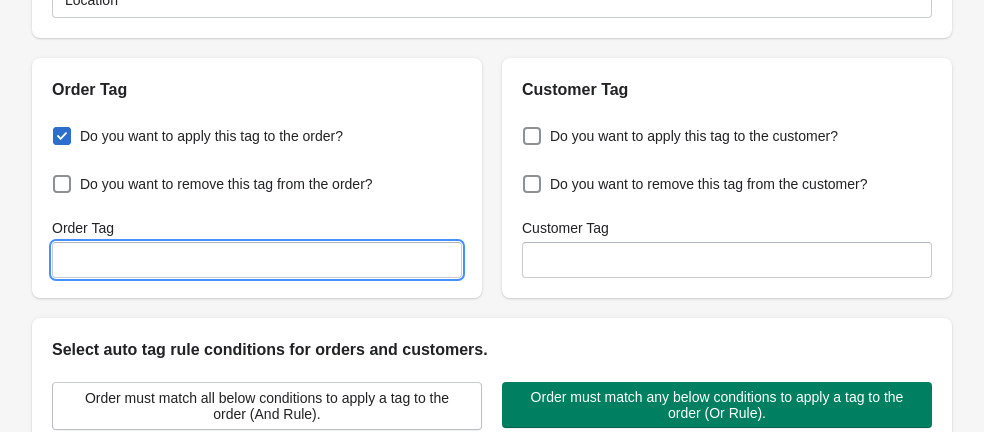 paste on "outside_nagpur" 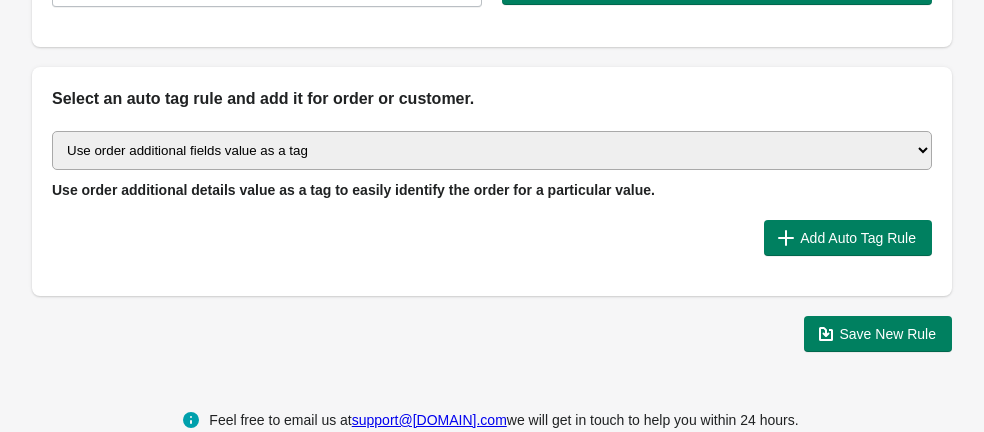 scroll, scrollTop: 634, scrollLeft: 0, axis: vertical 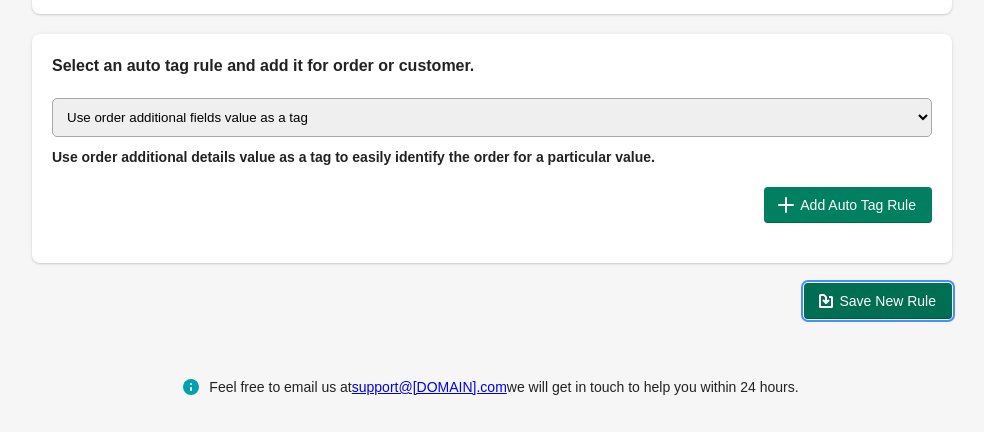 click on "Save New Rule" at bounding box center (878, 301) 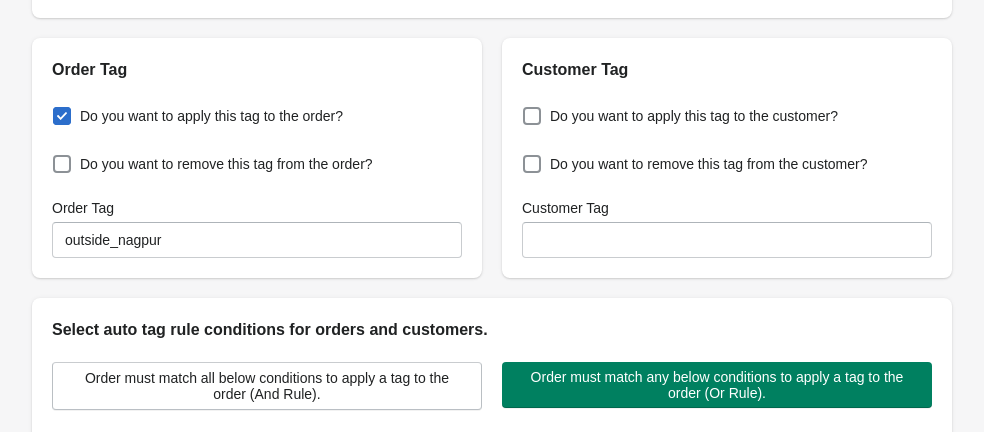scroll, scrollTop: 209, scrollLeft: 0, axis: vertical 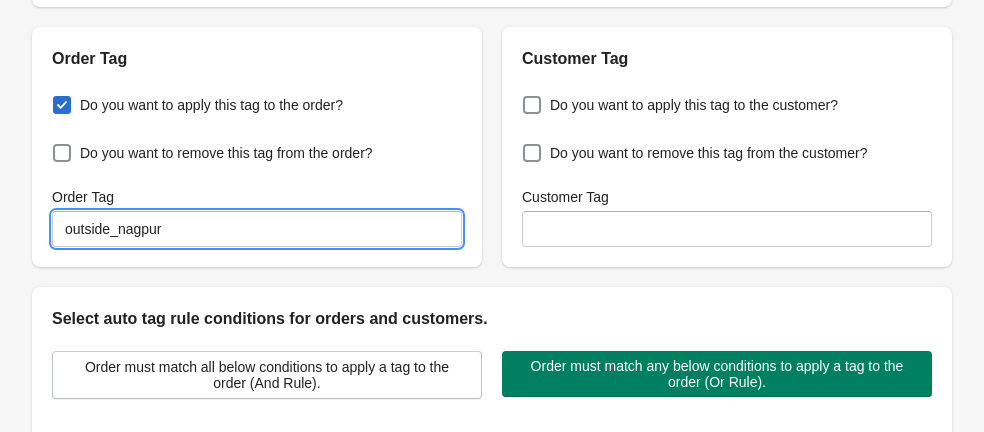 click on "outside_nagpur" at bounding box center [257, 229] 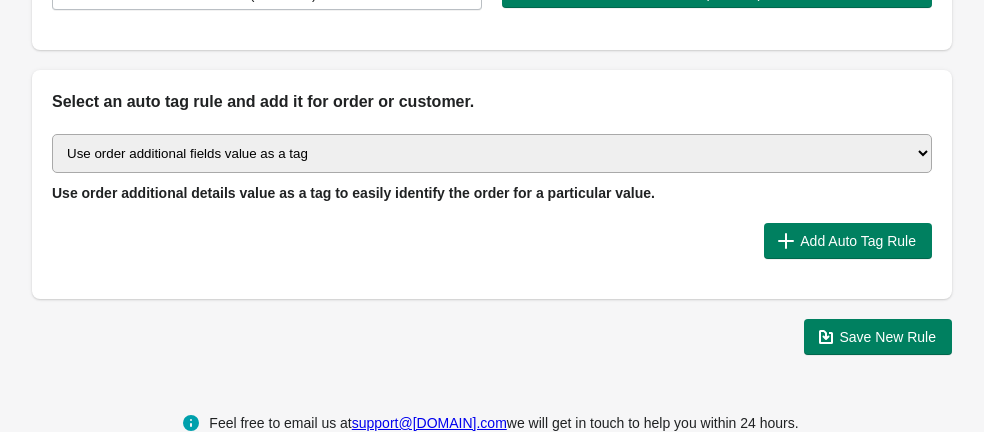 scroll, scrollTop: 610, scrollLeft: 0, axis: vertical 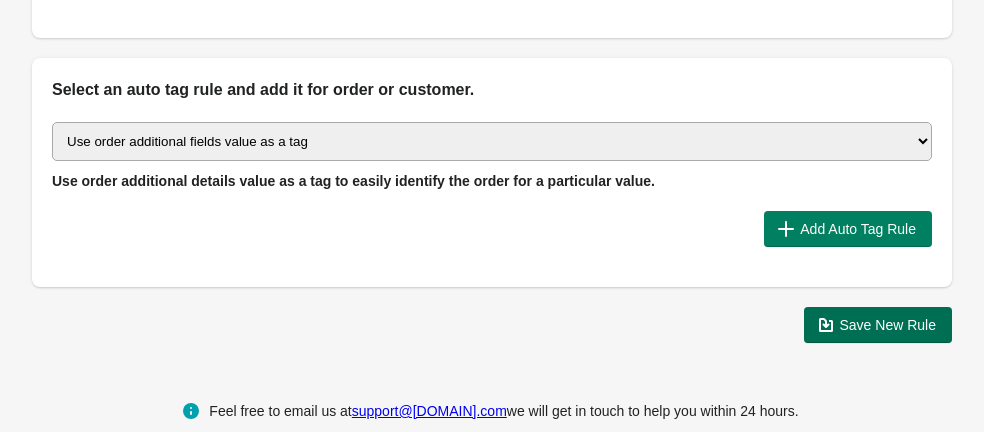 click on "Save New Rule" at bounding box center [888, 325] 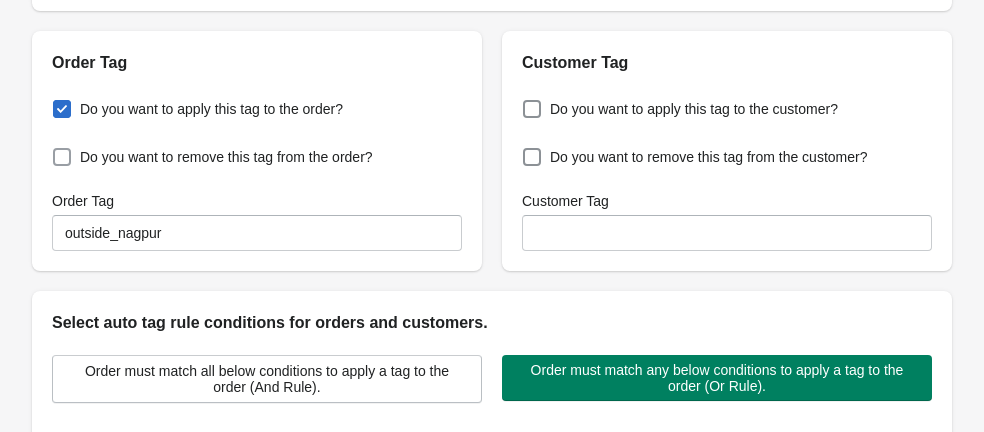scroll, scrollTop: 256, scrollLeft: 0, axis: vertical 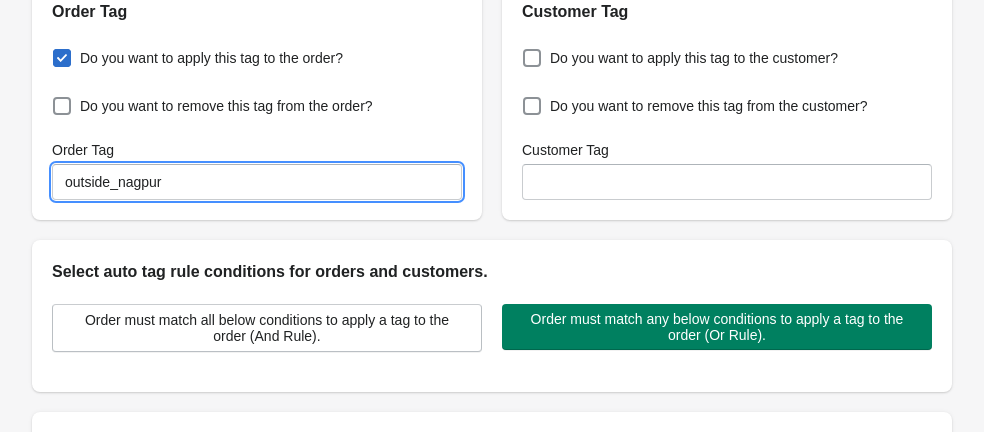 click on "outside_nagpur" at bounding box center [257, 182] 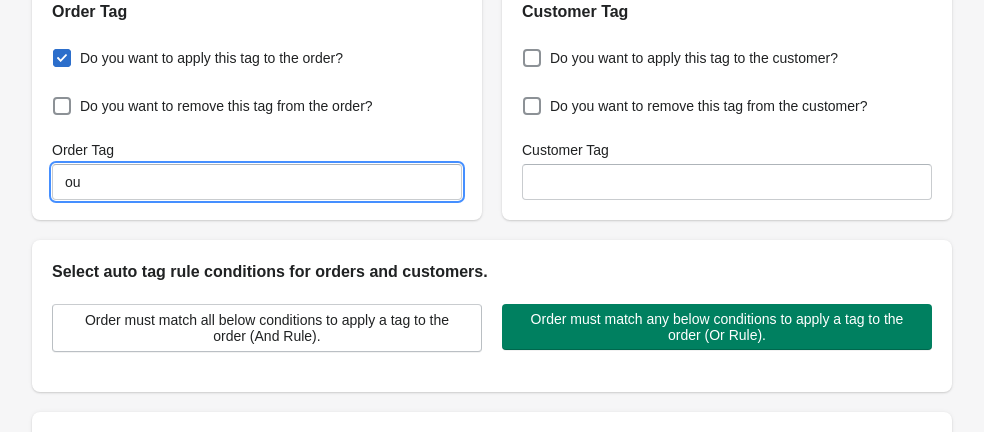 type on "o" 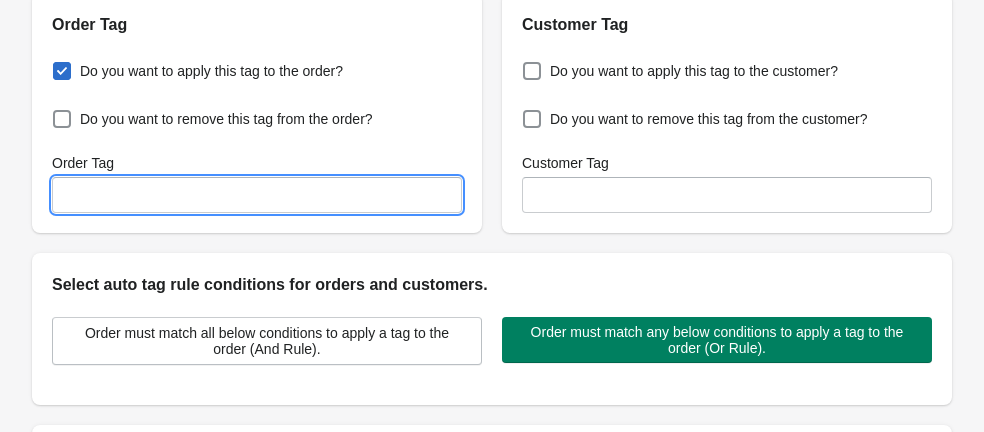 scroll, scrollTop: 239, scrollLeft: 0, axis: vertical 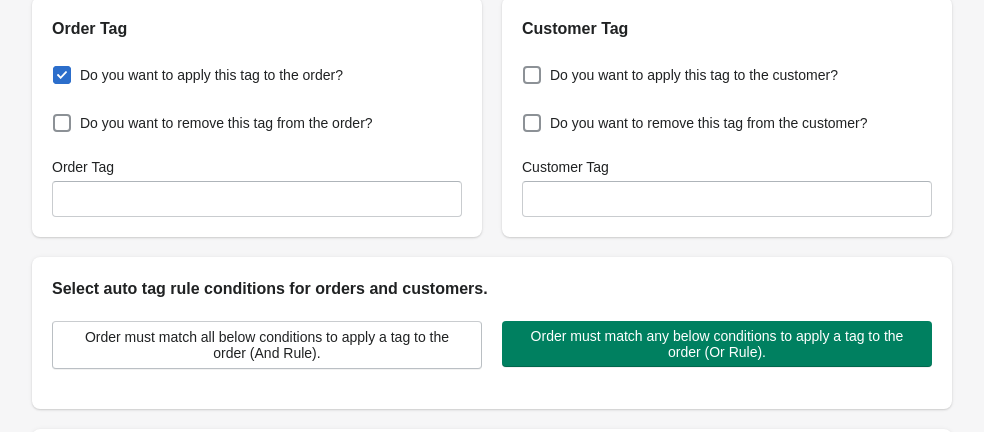 drag, startPoint x: 147, startPoint y: 173, endPoint x: 110, endPoint y: 192, distance: 41.59327 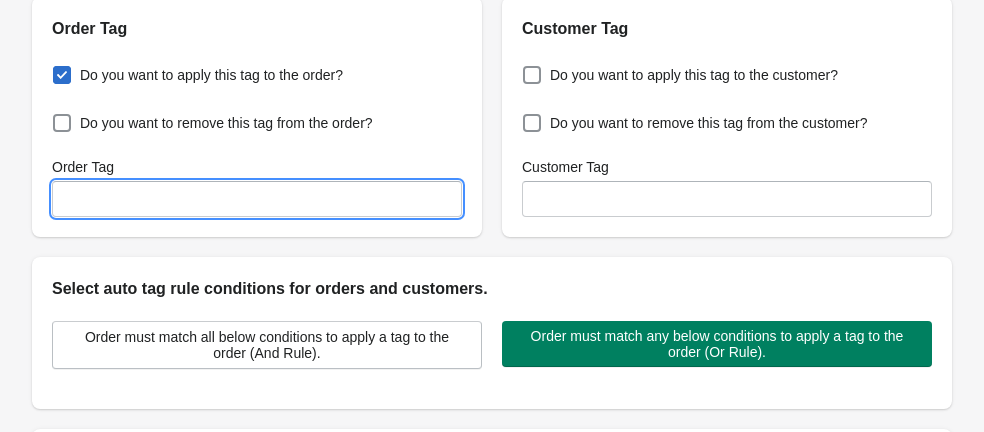 click on "Order Tag" at bounding box center [257, 199] 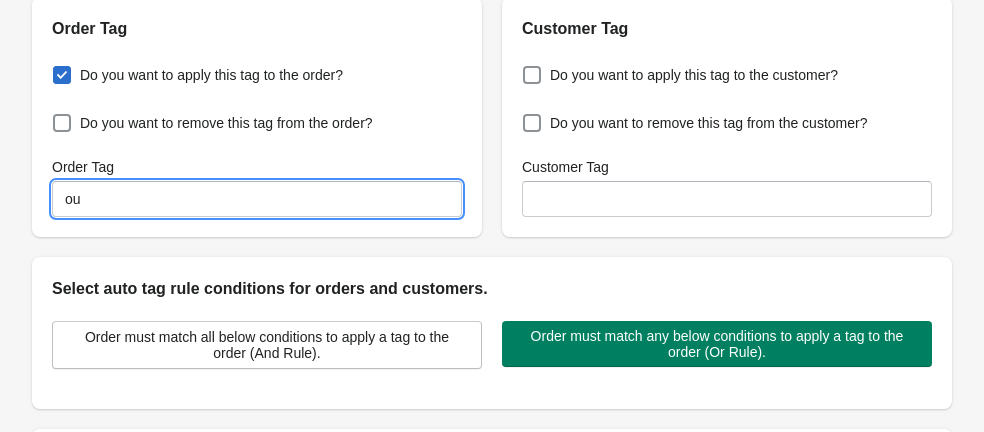 type on "o" 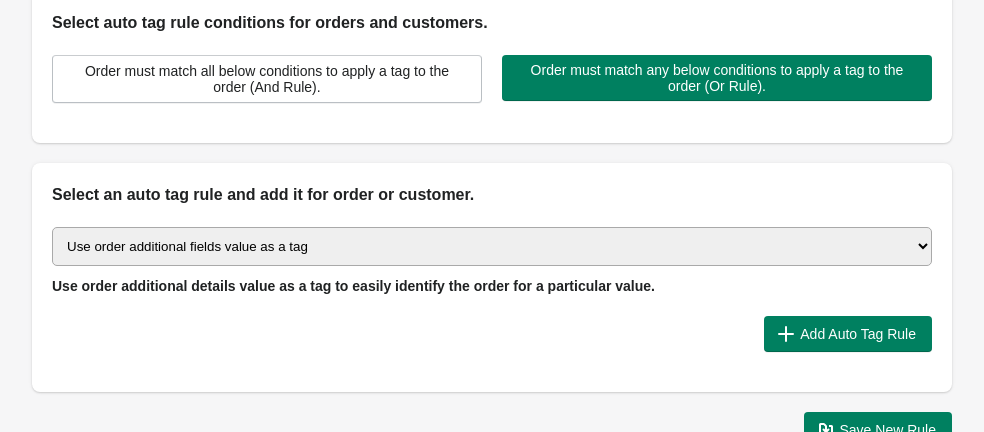 scroll, scrollTop: 506, scrollLeft: 0, axis: vertical 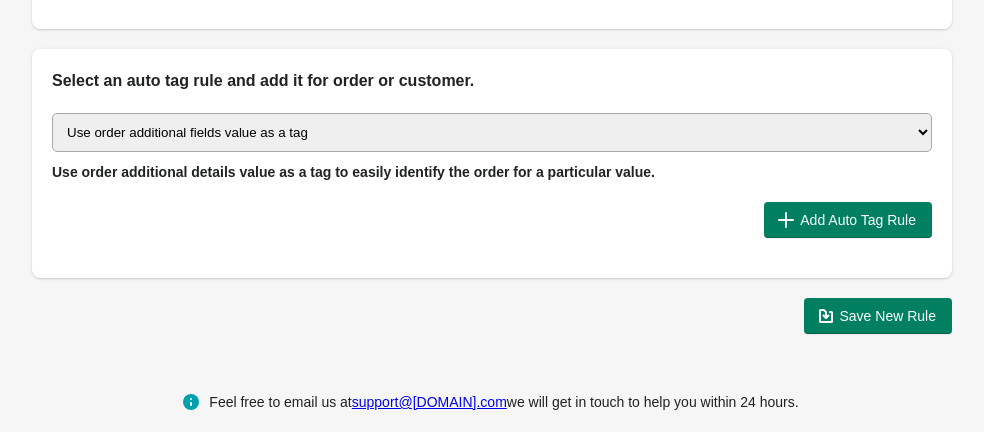 drag, startPoint x: 820, startPoint y: 363, endPoint x: 859, endPoint y: 352, distance: 40.5216 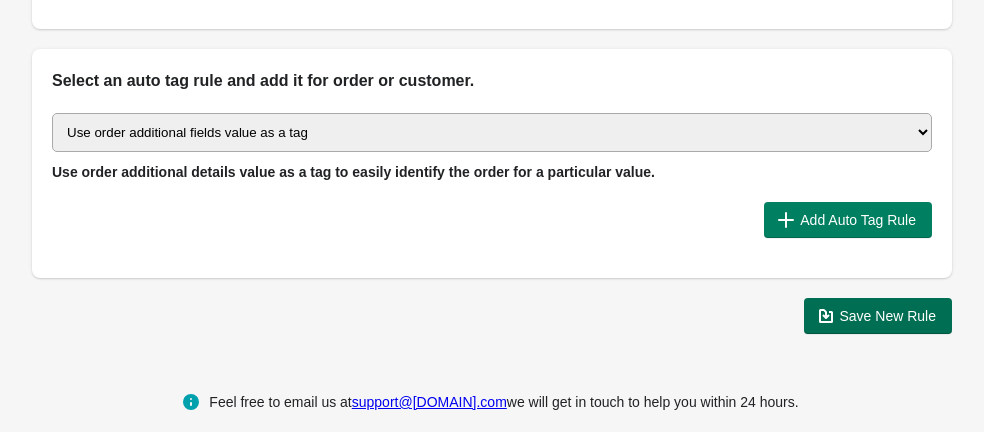click on "Save New Rule" at bounding box center [888, 316] 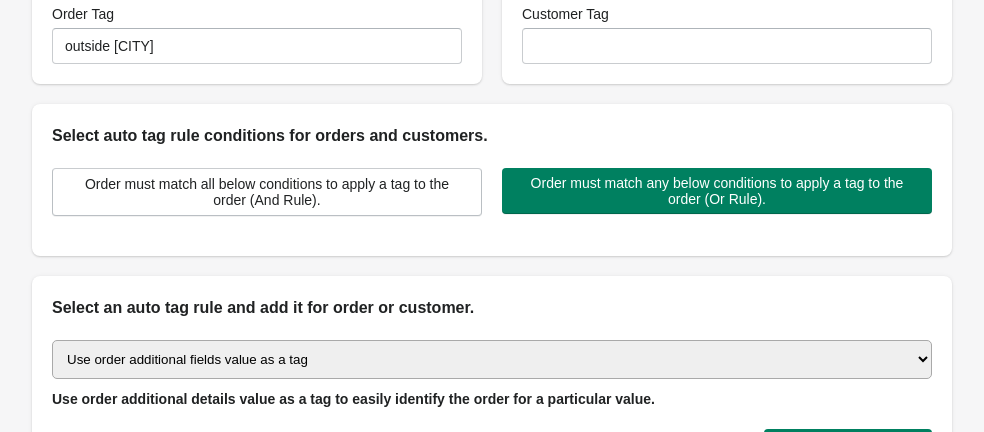 scroll, scrollTop: 451, scrollLeft: 0, axis: vertical 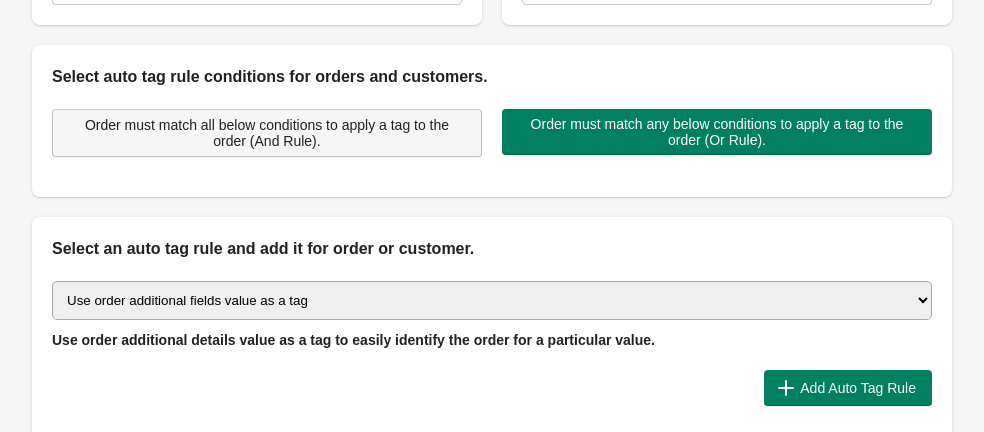 click on "Order must match all below conditions to apply a tag to the order (And Rule)." at bounding box center (267, 133) 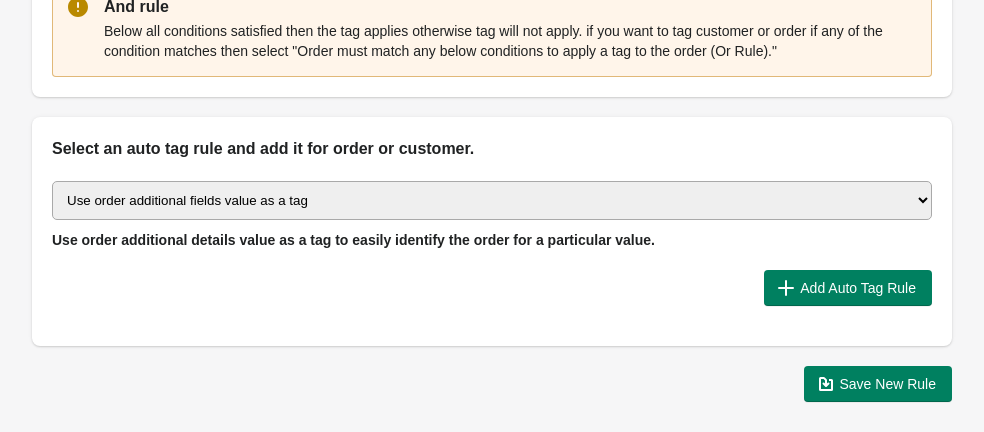 scroll, scrollTop: 660, scrollLeft: 0, axis: vertical 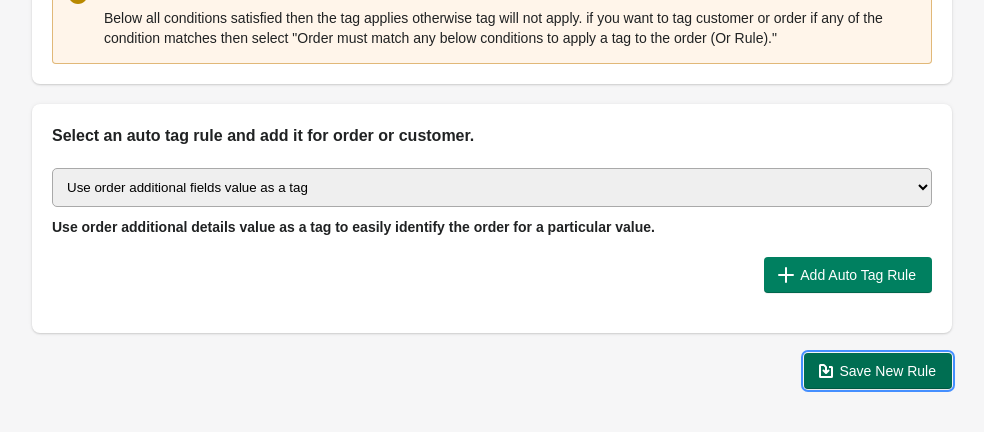 click on "Save New Rule" at bounding box center [888, 371] 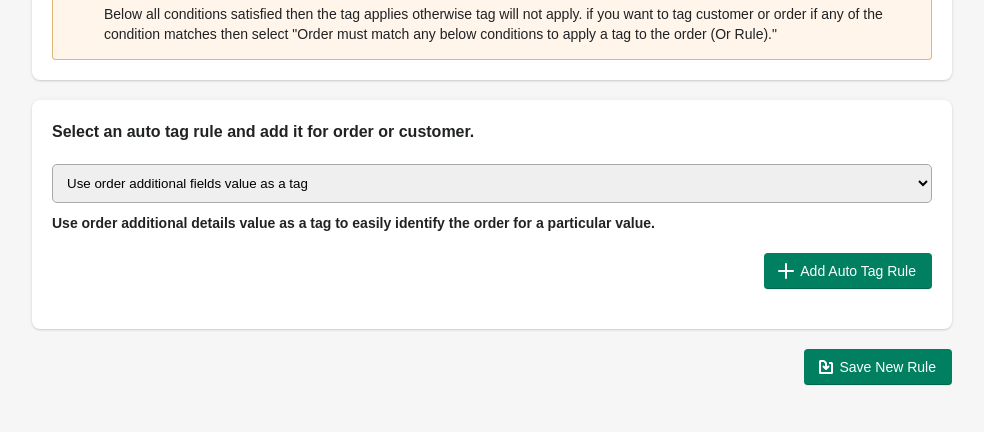 scroll, scrollTop: 679, scrollLeft: 0, axis: vertical 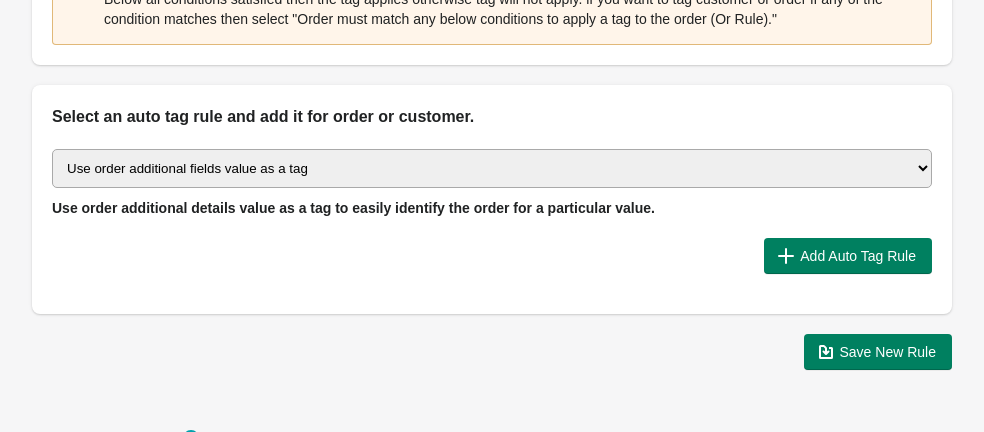 click on "Select auto tagging rule Tag by order amount Tag based on the order count (Volume) Tag by Discount Code Tag based on the Payment Method Tag based on the order additional details or additional attribute Tag based on payment status Tag based on fulfillment status Tag Based on the order source name Tag by order weight (weight is matched in grams) Tag based on the total order discount Use order additional fields value as a tag Add a tag based on the order creation date Add a tag based on the order note Add a tag based on the order tag Tag orders or customers based on the order's customer locale(language) Add a tag based on the order status Add a tag based on the order taxes status. Tag order or customer based on the order risk level. Use the order discount code as a tag. Tag based on the POS location id Tag based on the order tip (tipping) amount Tag based on the fulfilment location id Tag based on the order total item count Use order variant SKUs as a tag Use order note as a tag Tag by Collection" at bounding box center (492, 168) 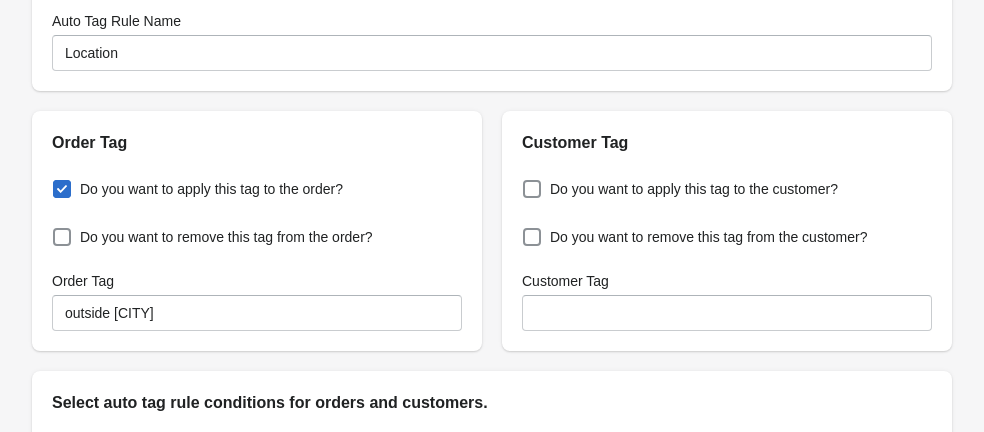 scroll, scrollTop: 123, scrollLeft: 0, axis: vertical 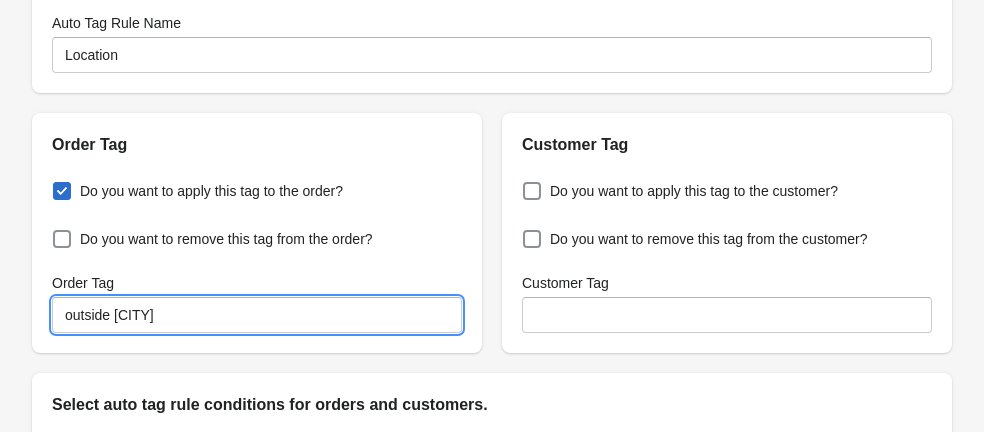 click on "outside [CITY]" at bounding box center [257, 315] 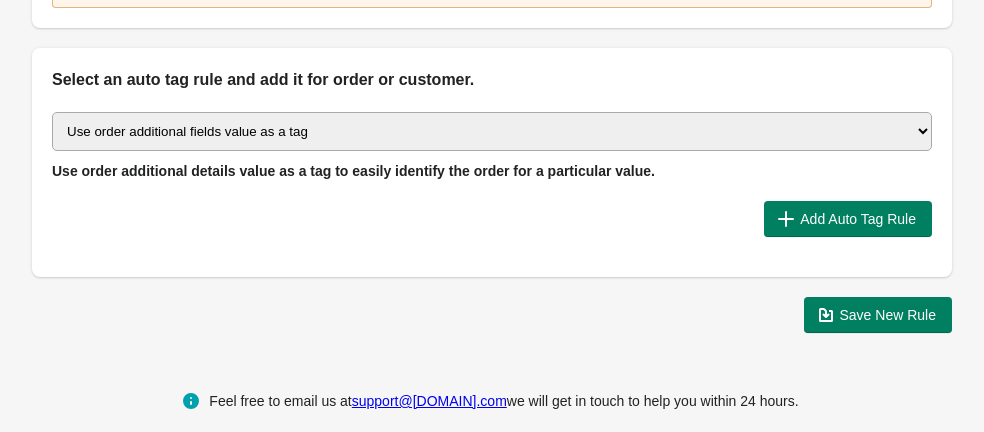 scroll, scrollTop: 734, scrollLeft: 0, axis: vertical 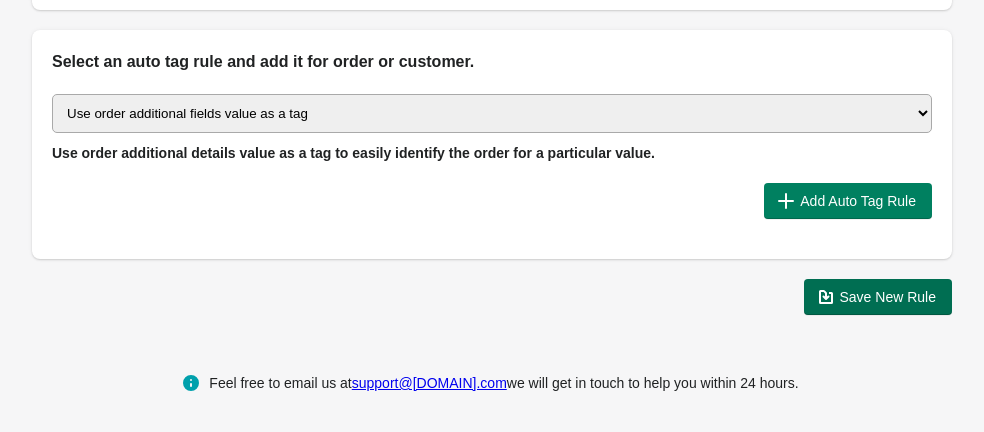 type on "outside_nagpur" 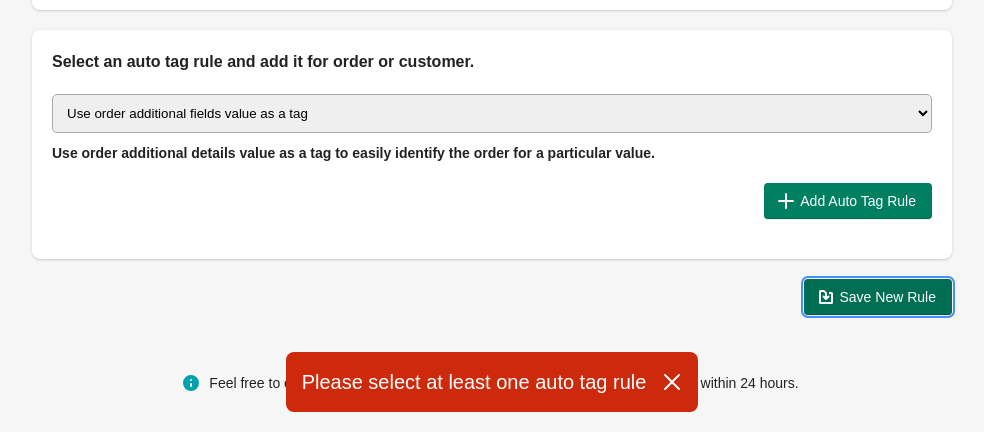 click 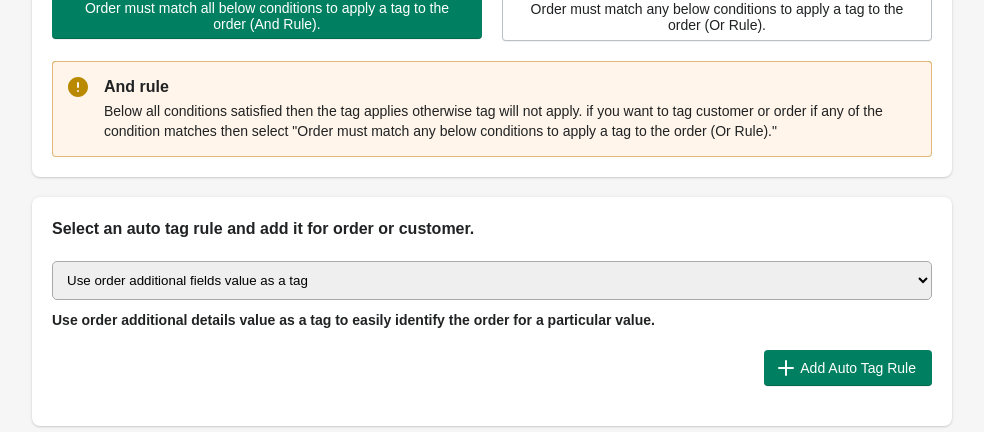 scroll, scrollTop: 570, scrollLeft: 0, axis: vertical 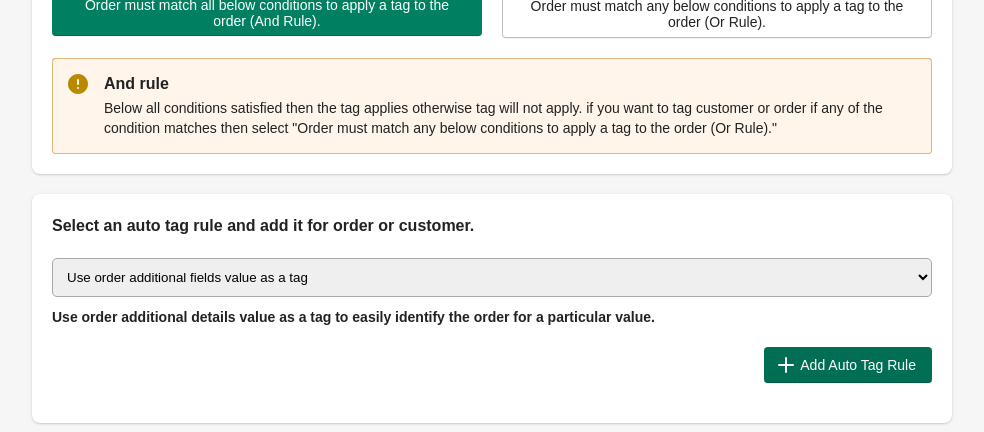 click on "Add Auto Tag Rule" at bounding box center (858, 365) 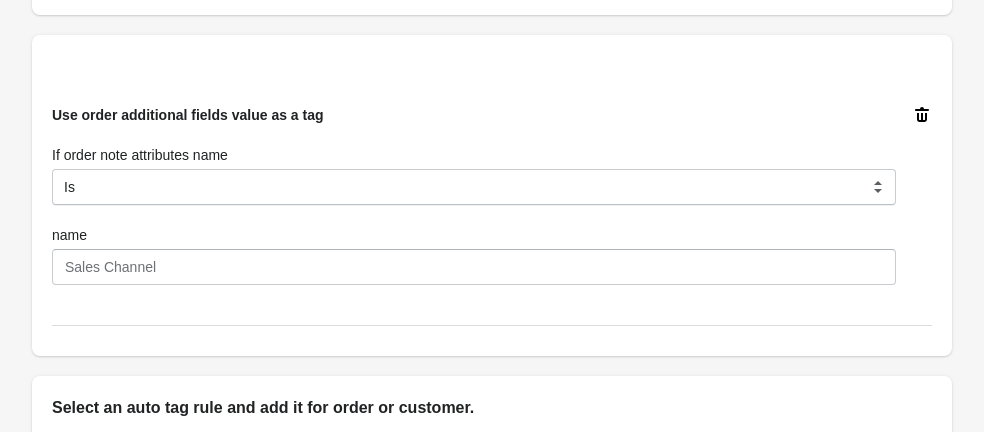 scroll, scrollTop: 750, scrollLeft: 0, axis: vertical 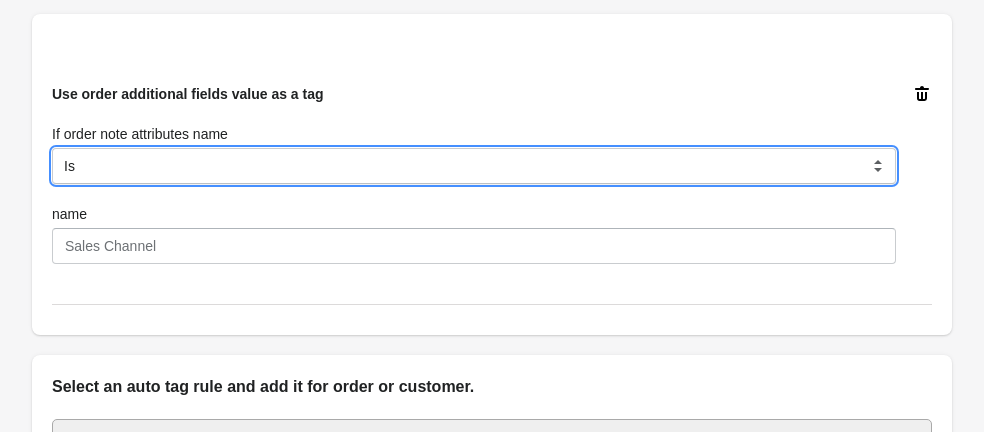 click on "Is Contain Is Not Is Not contain Start With" at bounding box center [474, 166] 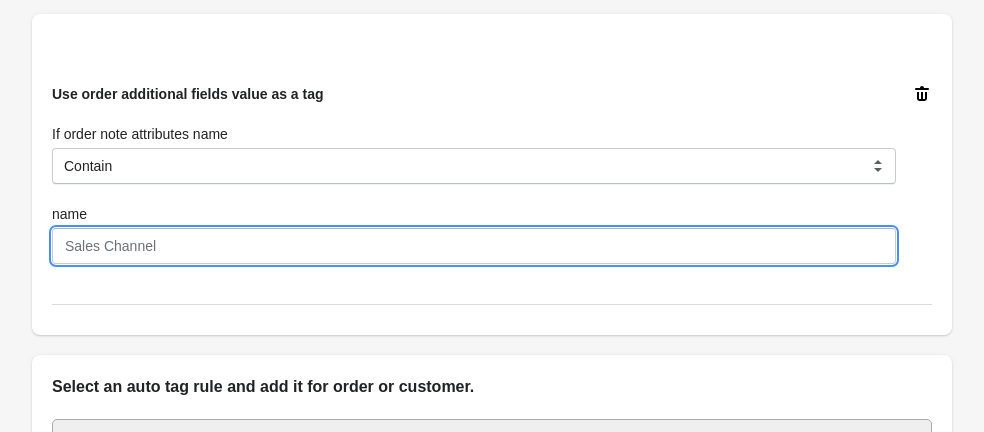 click on "name" at bounding box center [474, 246] 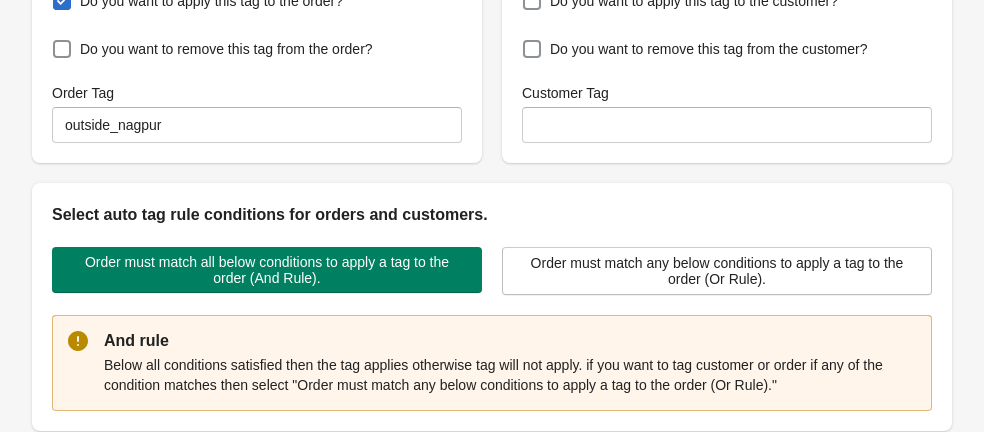scroll, scrollTop: 305, scrollLeft: 0, axis: vertical 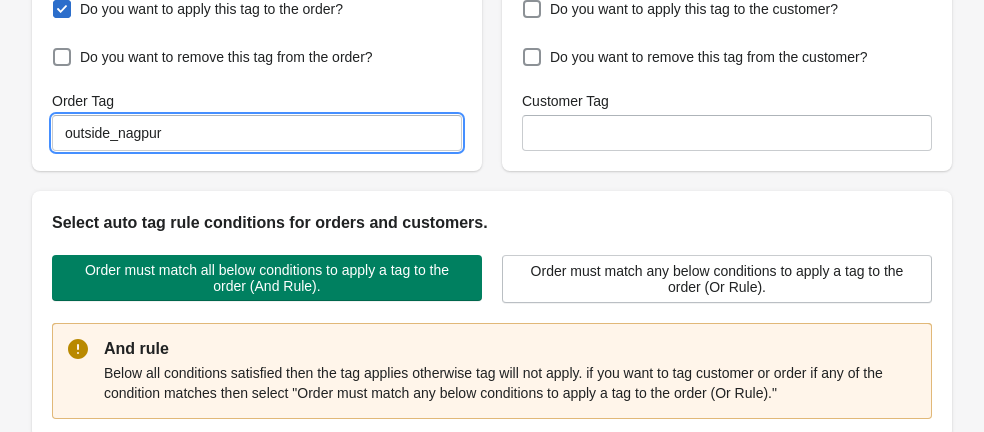 drag, startPoint x: 173, startPoint y: 129, endPoint x: 63, endPoint y: 134, distance: 110.11358 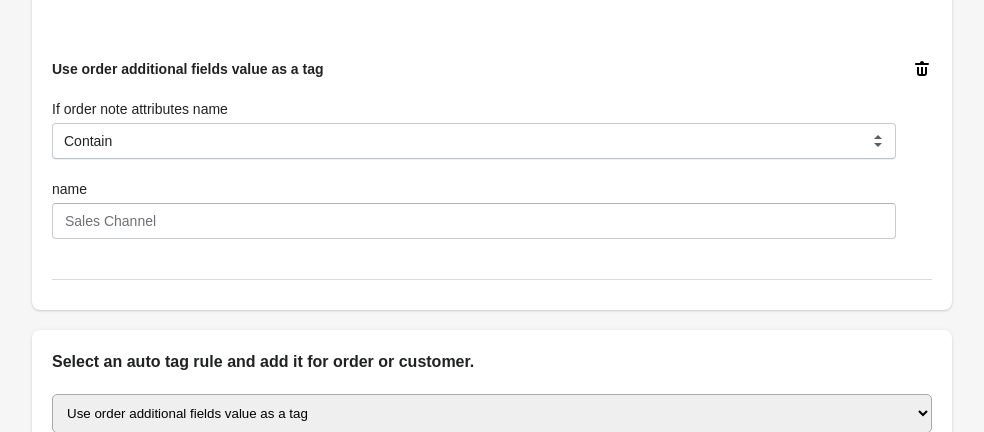 scroll, scrollTop: 776, scrollLeft: 0, axis: vertical 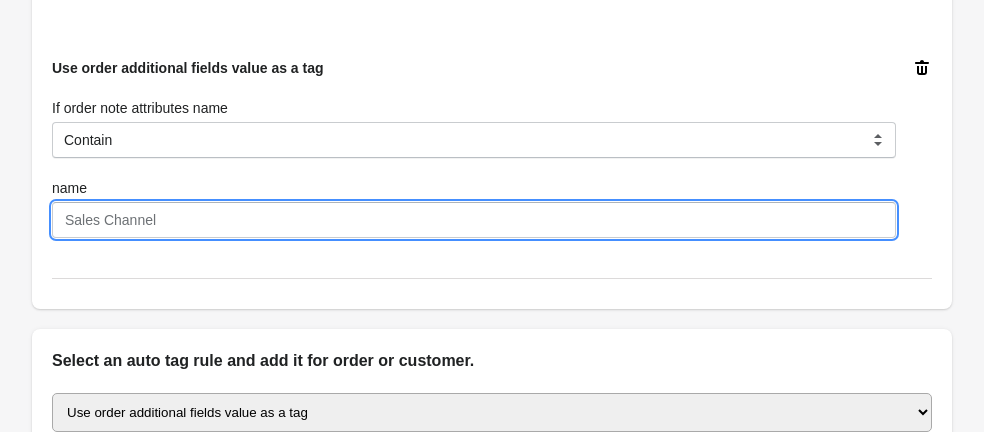 click on "name" at bounding box center (474, 220) 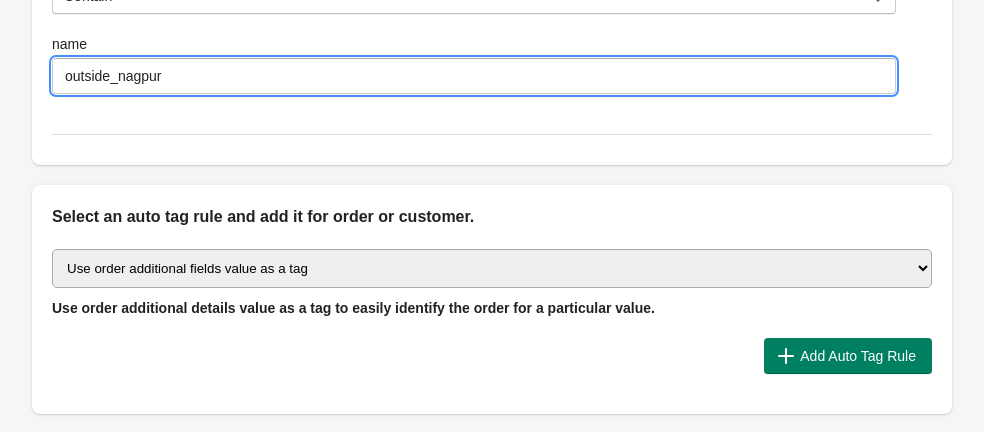 scroll, scrollTop: 1074, scrollLeft: 0, axis: vertical 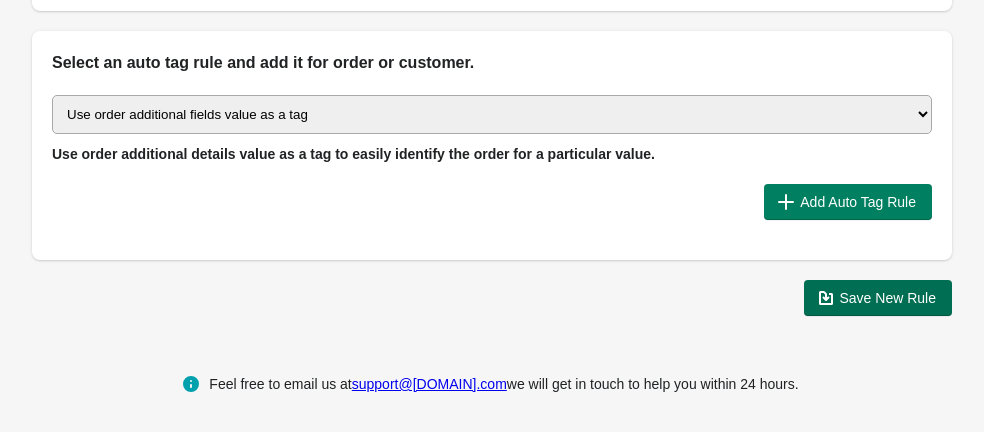 type on "outside_nagpur" 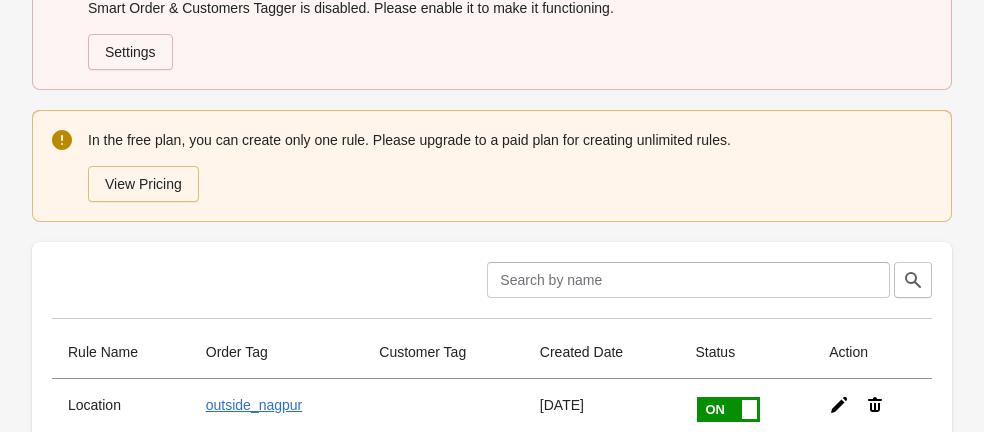 scroll, scrollTop: 0, scrollLeft: 0, axis: both 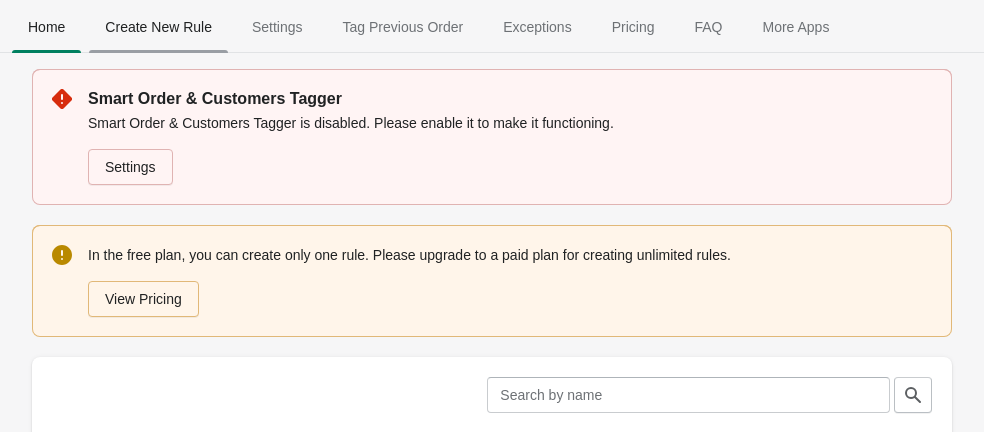 click on "Create New Rule" at bounding box center [158, 27] 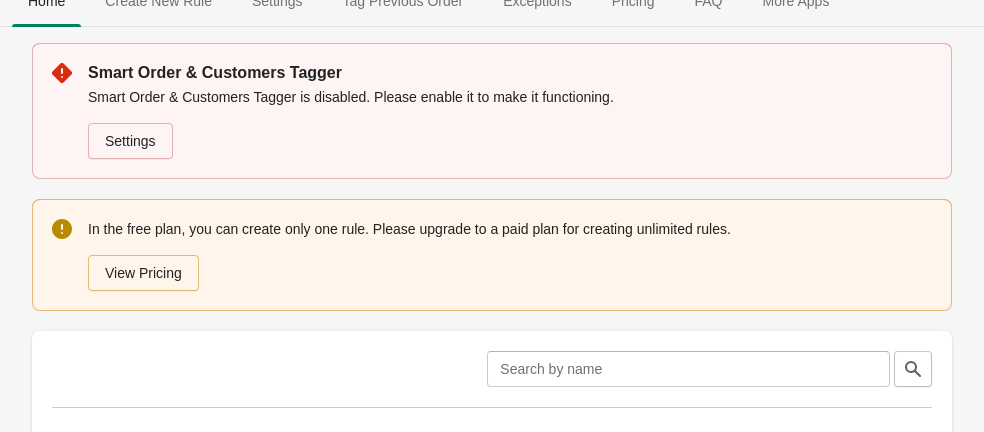 scroll, scrollTop: 0, scrollLeft: 0, axis: both 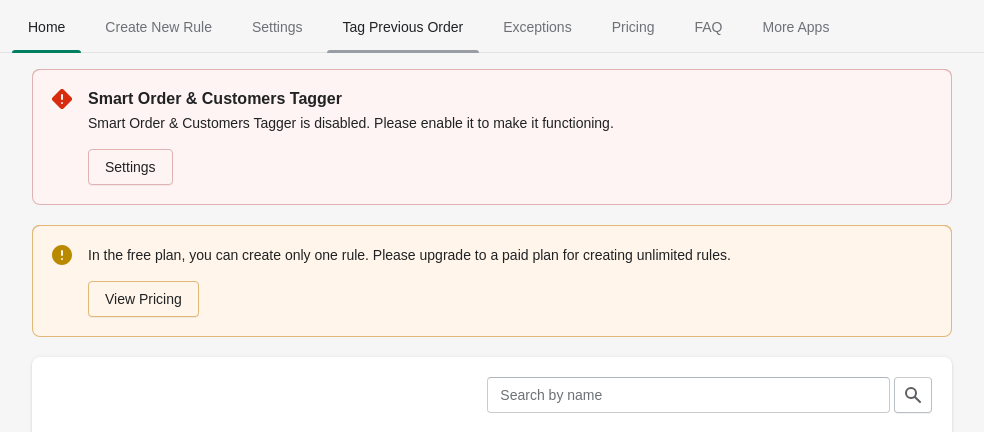 click on "Tag Previous Order" at bounding box center (403, 27) 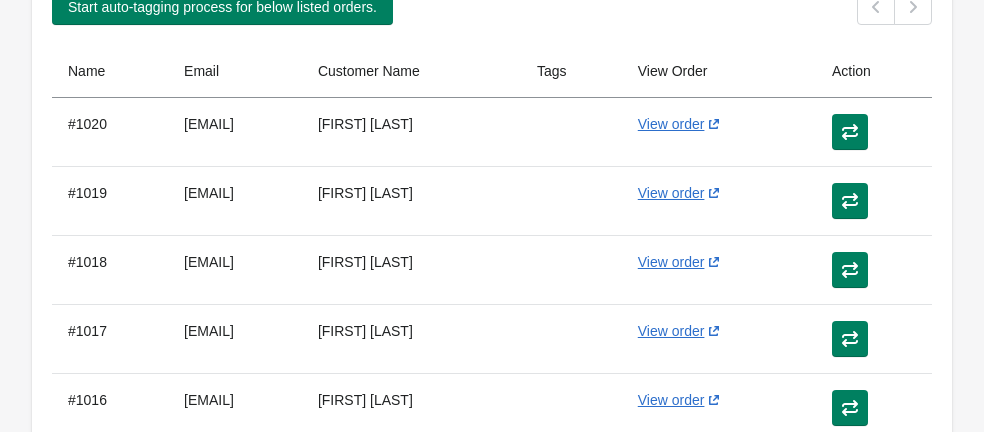 scroll, scrollTop: 678, scrollLeft: 0, axis: vertical 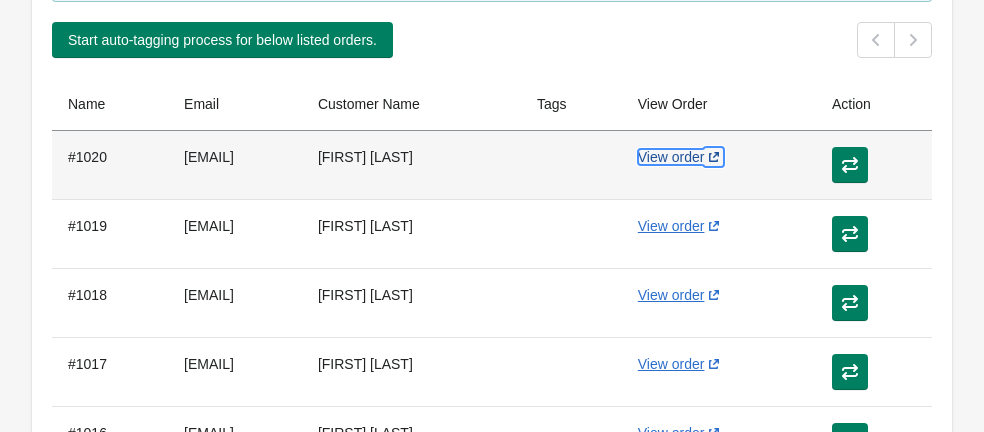 click on "View order" at bounding box center (681, 157) 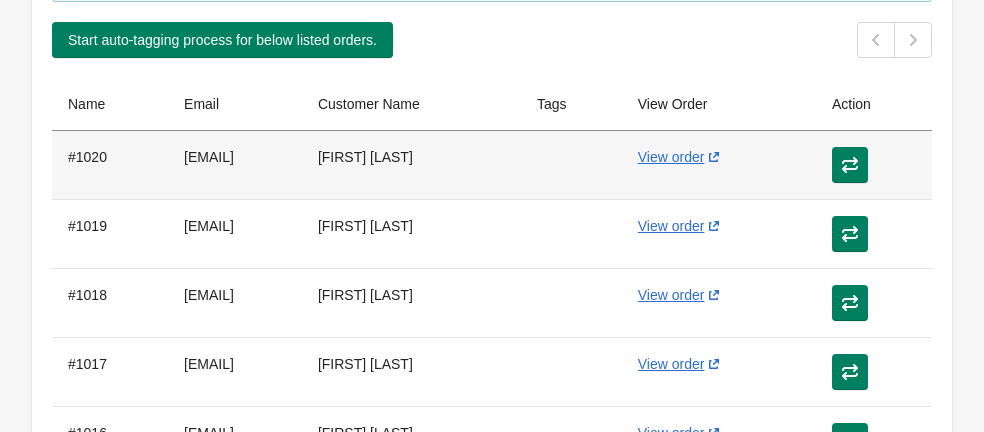 click at bounding box center [571, 165] 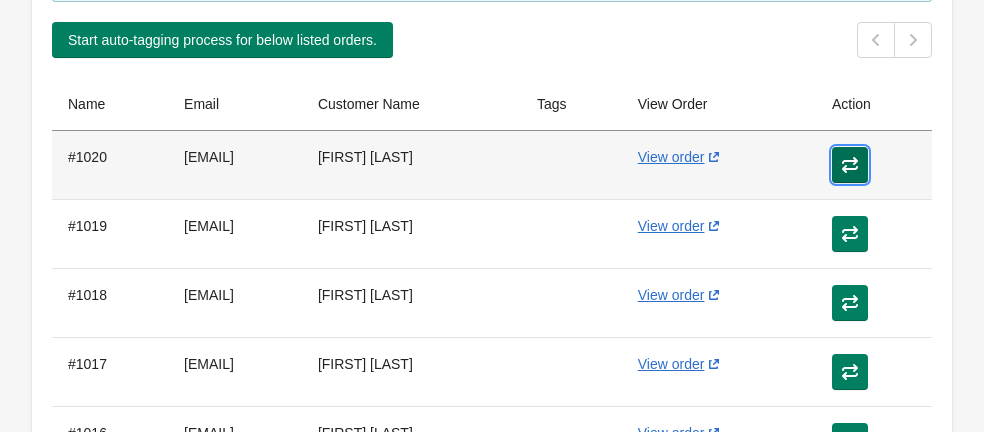 click 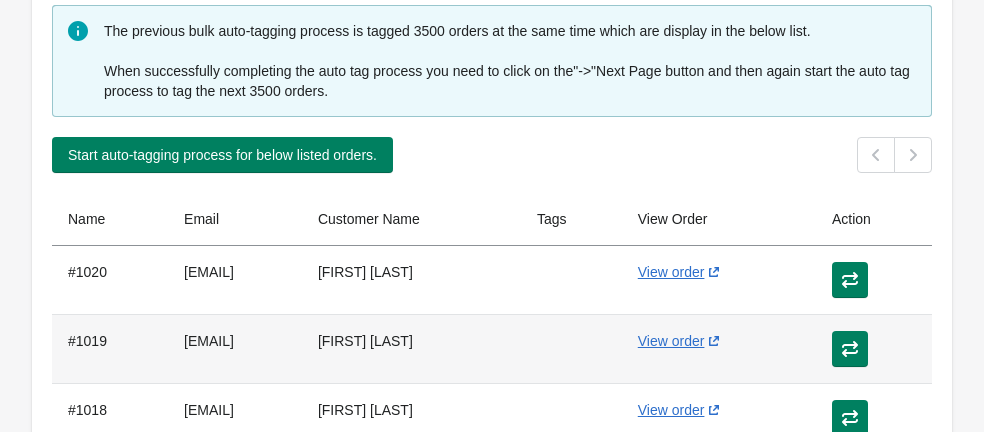 scroll, scrollTop: 571, scrollLeft: 0, axis: vertical 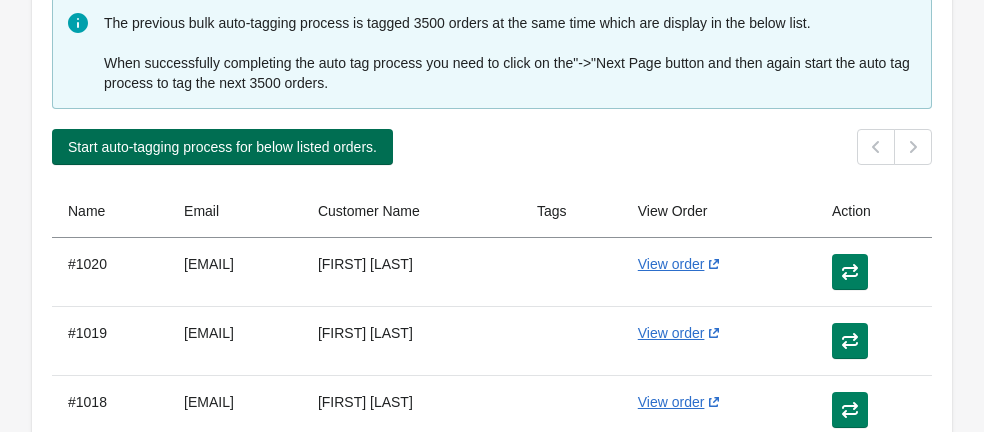 click on "Start auto-tagging process for below listed orders." at bounding box center (222, 147) 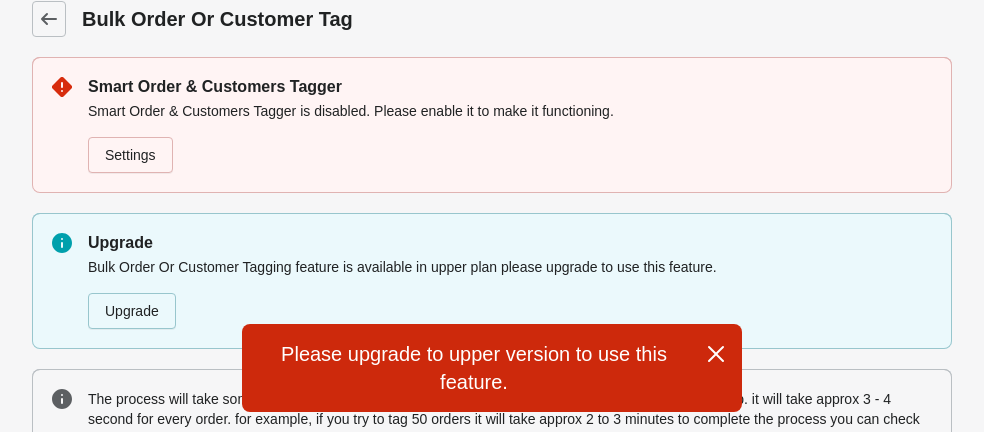 scroll, scrollTop: 0, scrollLeft: 0, axis: both 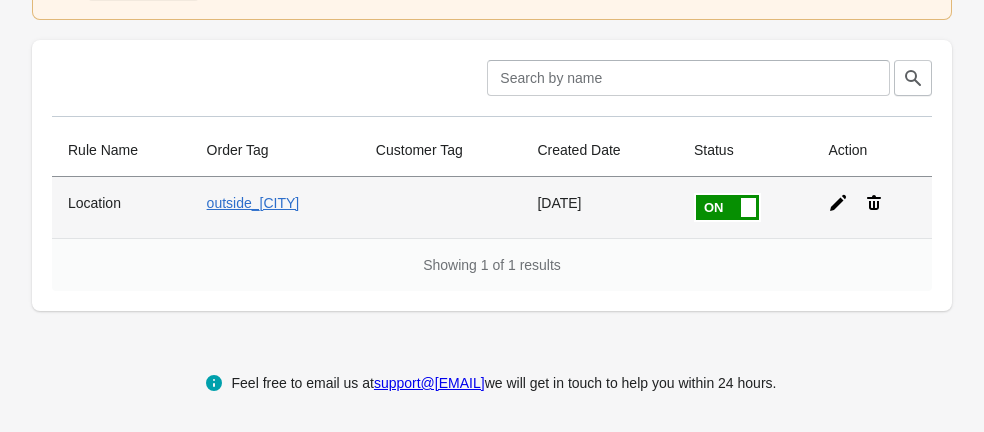 click on "Location" at bounding box center (121, 207) 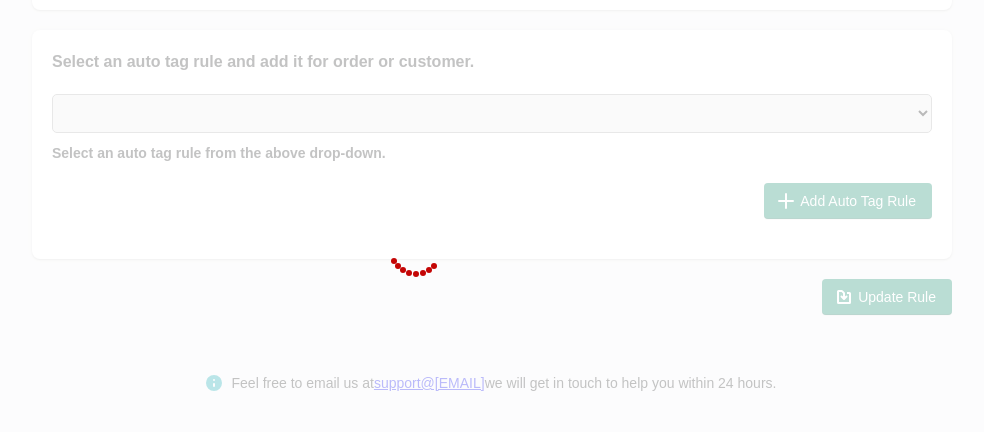 type on "Location" 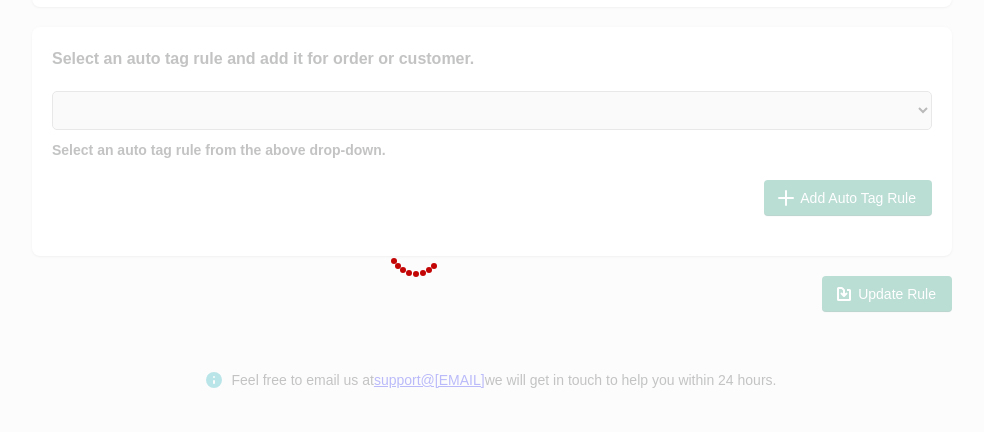 select on "5" 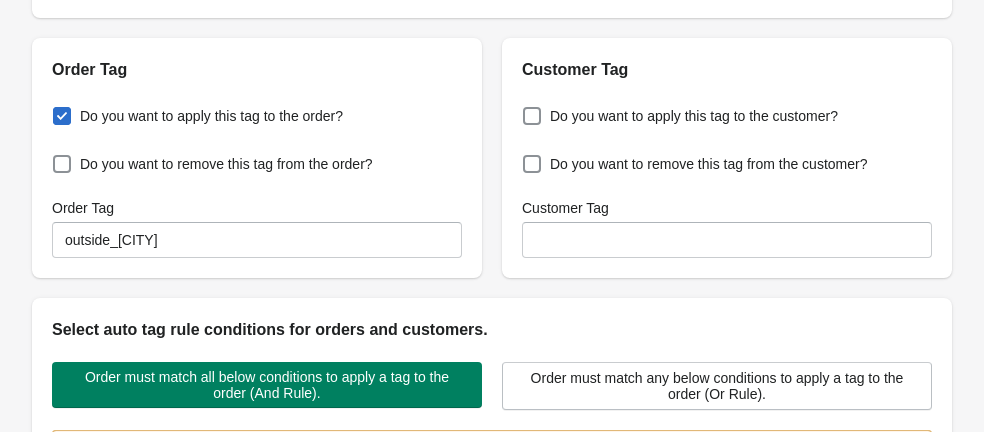 scroll, scrollTop: 223, scrollLeft: 0, axis: vertical 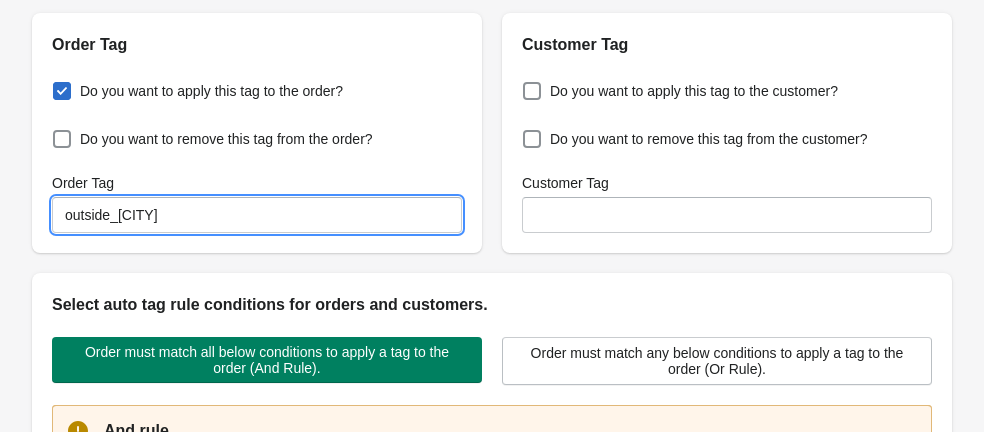 drag, startPoint x: 191, startPoint y: 210, endPoint x: 56, endPoint y: 213, distance: 135.03333 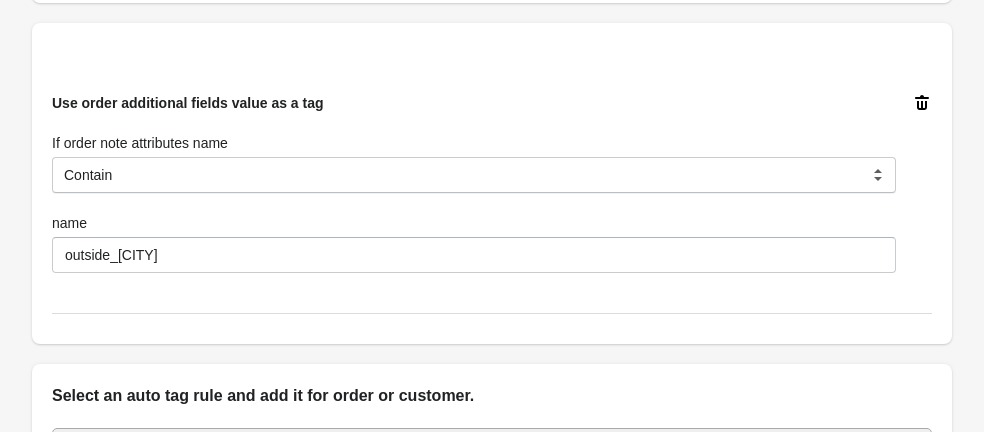 scroll, scrollTop: 765, scrollLeft: 0, axis: vertical 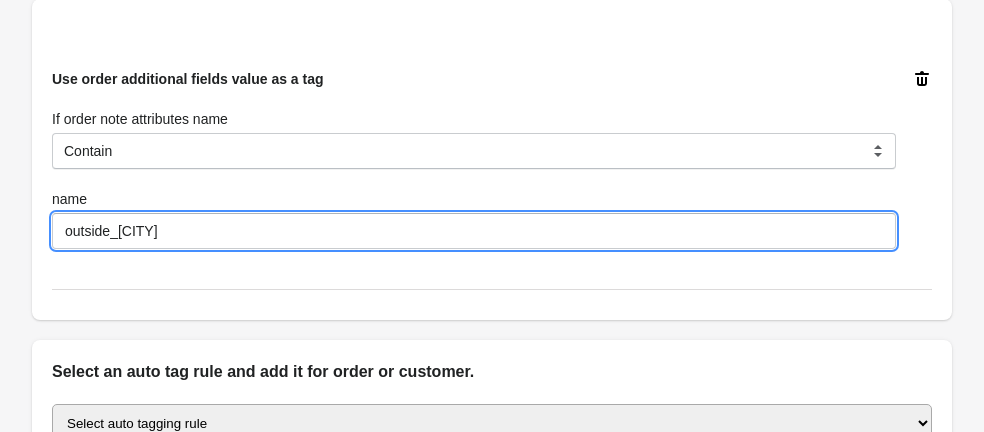 click on "outside_nagpur" at bounding box center [474, 231] 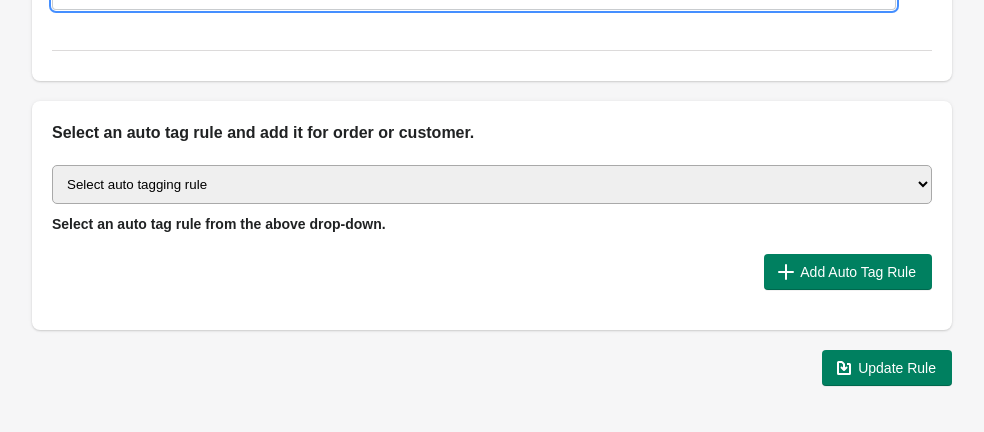 scroll, scrollTop: 1008, scrollLeft: 0, axis: vertical 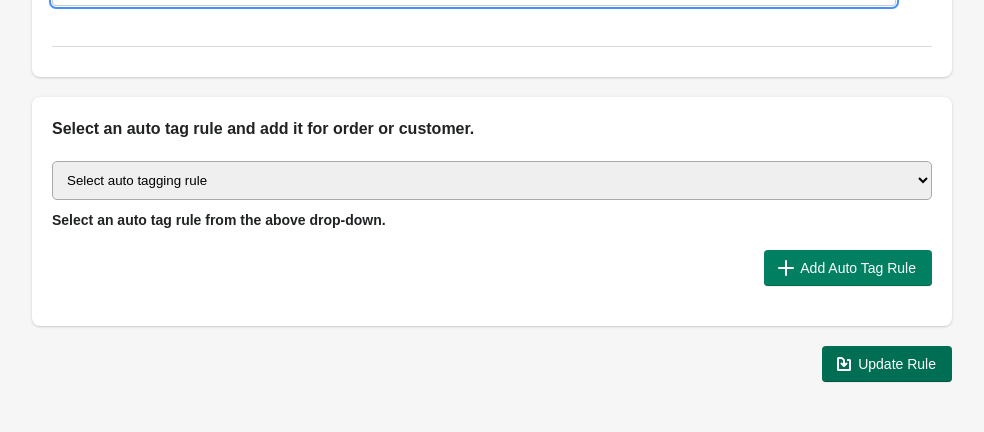 click on "Update Rule" at bounding box center (897, 364) 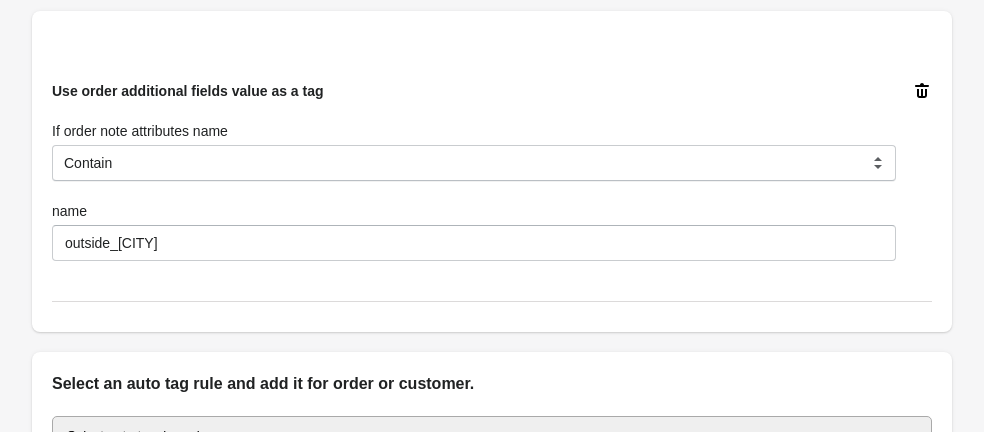 scroll, scrollTop: 787, scrollLeft: 0, axis: vertical 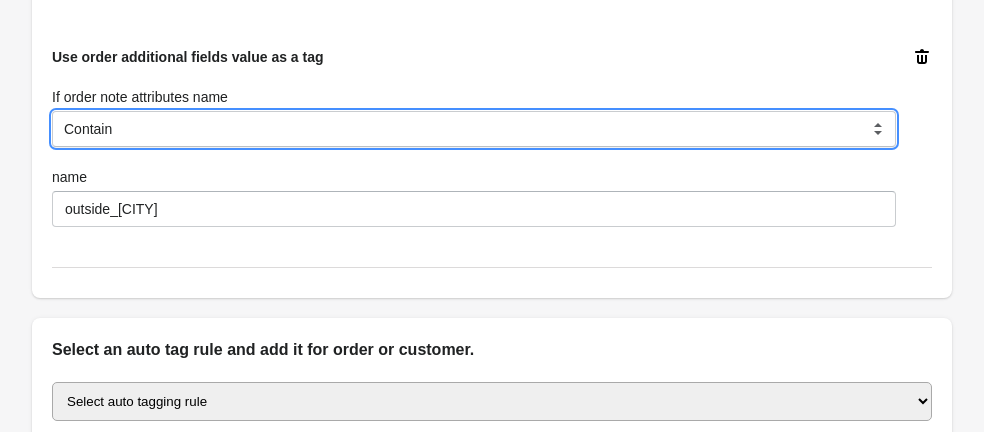 click on "Is Contain Is Not Is Not contain Start With" at bounding box center (474, 129) 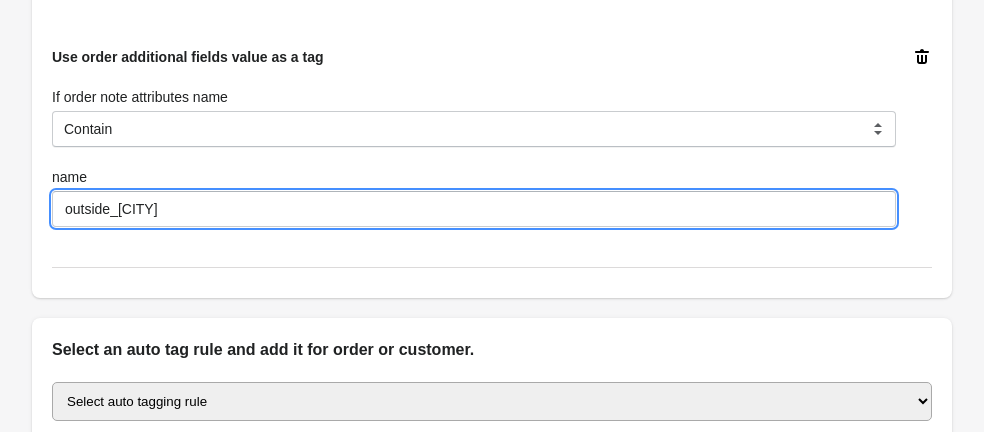click on "outside_nagpur" at bounding box center (474, 209) 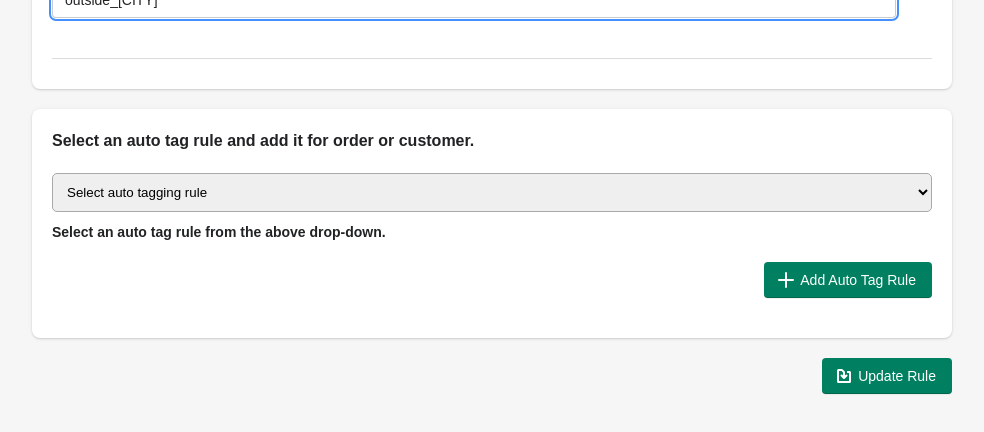 scroll, scrollTop: 1019, scrollLeft: 0, axis: vertical 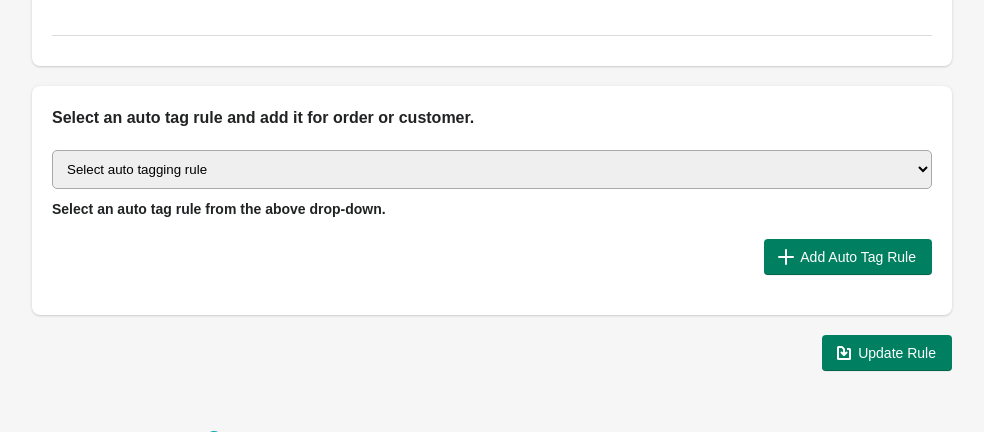 click on "Select auto tagging rule Tag by order amount Tag based on the order count (Volume) Tag by Discount Code Tag based on the Payment Method Tag based on the order additional details or additional attribute Tag based on payment status Tag based on fulfillment status Tag Based on the order source name Tag by order weight (weight is matched in grams) Tag based on the total order discount Use order additional fields value as a tag Add a tag based on the order creation date Add a tag based on the order note Add a tag based on the order tag Tag orders or customers based on the order's customer locale(language) Add a tag based on the order status Add a tag based on the order taxes status. Tag order or customer based on the order risk level. Use the order discount code as a tag. Tag based on the POS location id Tag based on the order tip (tipping) amount Tag based on the fulfilment location id Tag based on the order total item count Use order variant SKUs as a tag Use order note as a tag Tag by Collection" at bounding box center (492, 169) 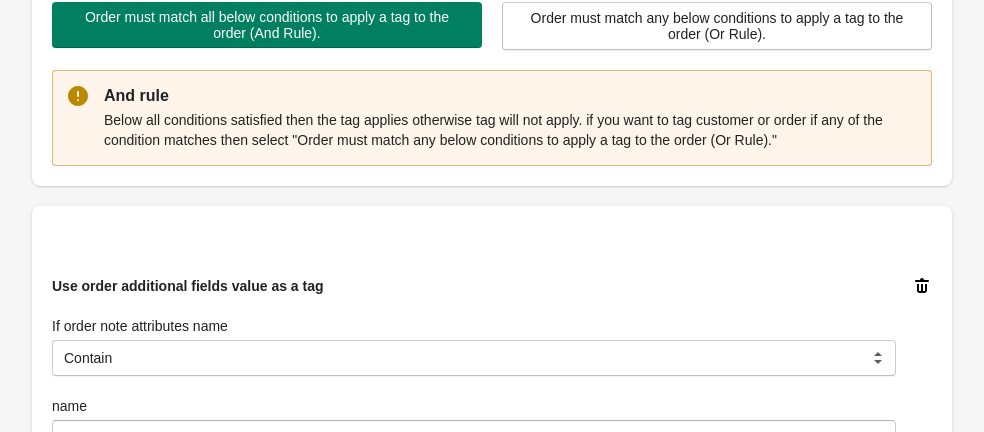 scroll, scrollTop: 558, scrollLeft: 0, axis: vertical 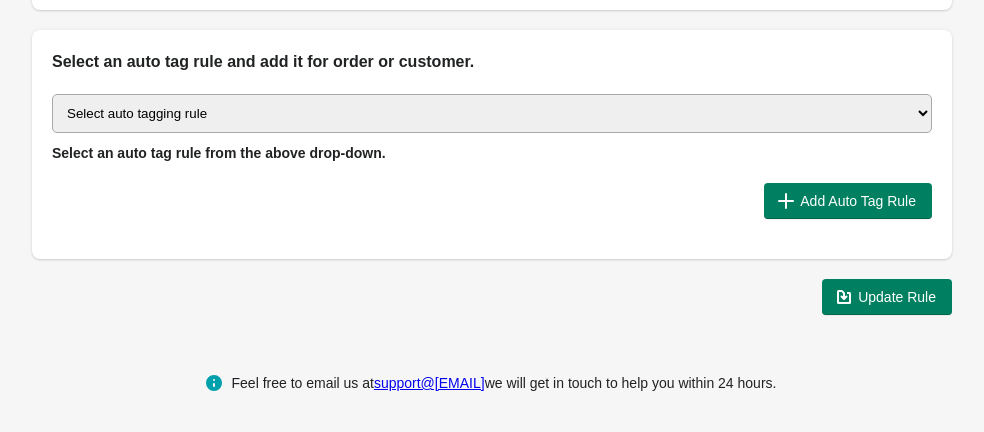 click on "Update Rule" 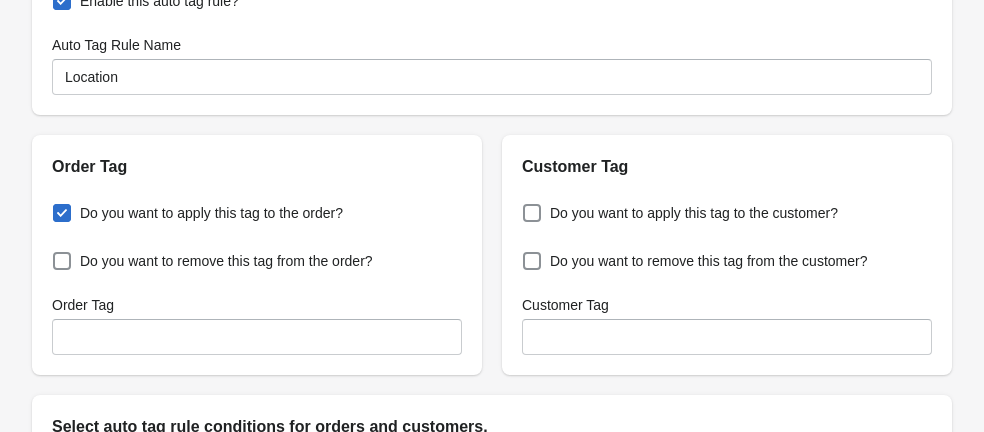 scroll, scrollTop: 123, scrollLeft: 0, axis: vertical 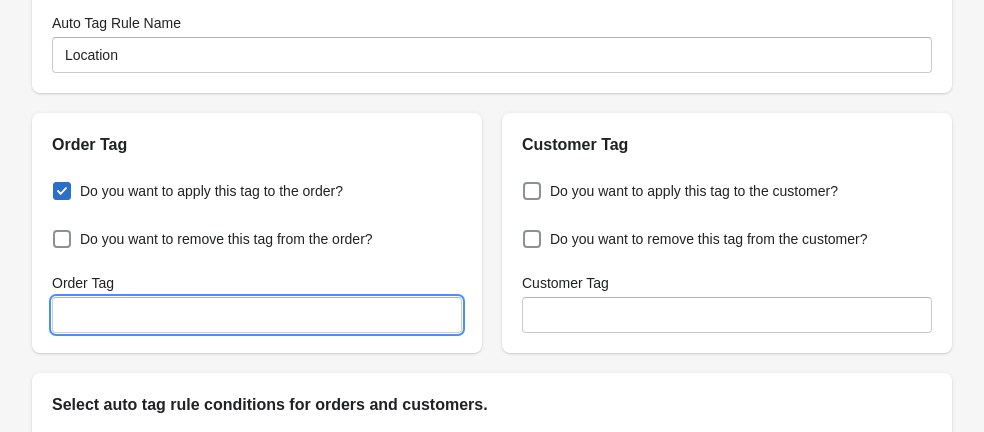 click on "Order Tag" at bounding box center [257, 315] 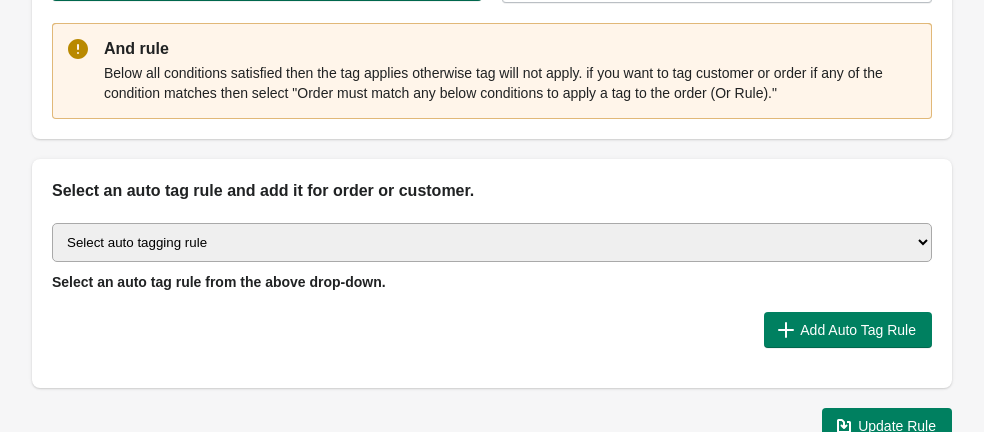 scroll, scrollTop: 611, scrollLeft: 0, axis: vertical 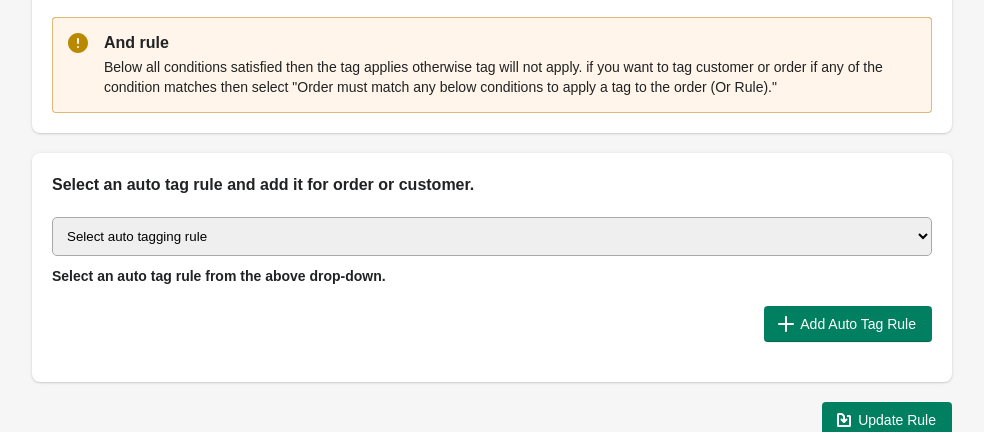 type on "inside_nagpur" 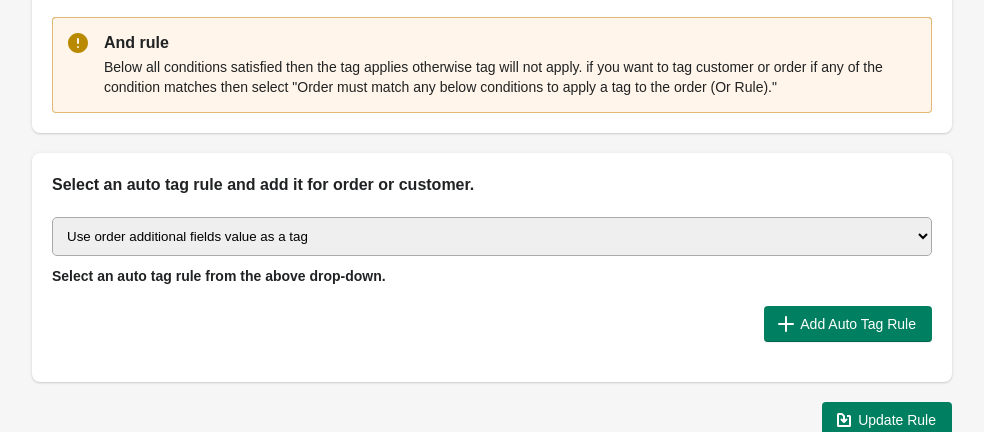 click on "Select auto tagging rule Tag by order amount Tag based on the order count (Volume) Tag by Discount Code Tag based on the Payment Method Tag based on the order additional details or additional attribute Tag based on payment status Tag based on fulfillment status Tag Based on the order source name Tag by order weight (weight is matched in grams) Tag based on the total order discount Use order additional fields value as a tag Add a tag based on the order creation date Add a tag based on the order note Add a tag based on the order tag Tag orders or customers based on the order's customer locale(language) Add a tag based on the order status Add a tag based on the order taxes status. Tag order or customer based on the order risk level. Use the order discount code as a tag. Tag based on the POS location id Tag based on the order tip (tipping) amount Tag based on the fulfilment location id Tag based on the order total item count Use order variant SKUs as a tag Use order note as a tag Tag by Collection" at bounding box center (492, 236) 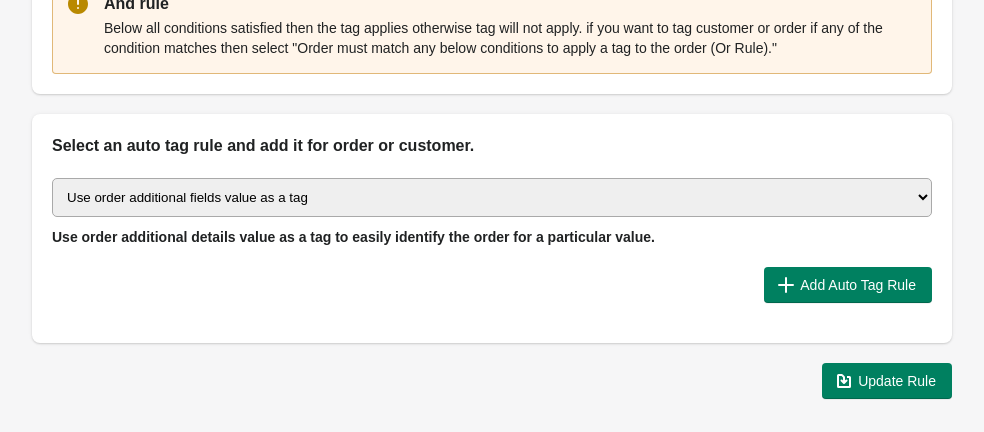 scroll, scrollTop: 719, scrollLeft: 0, axis: vertical 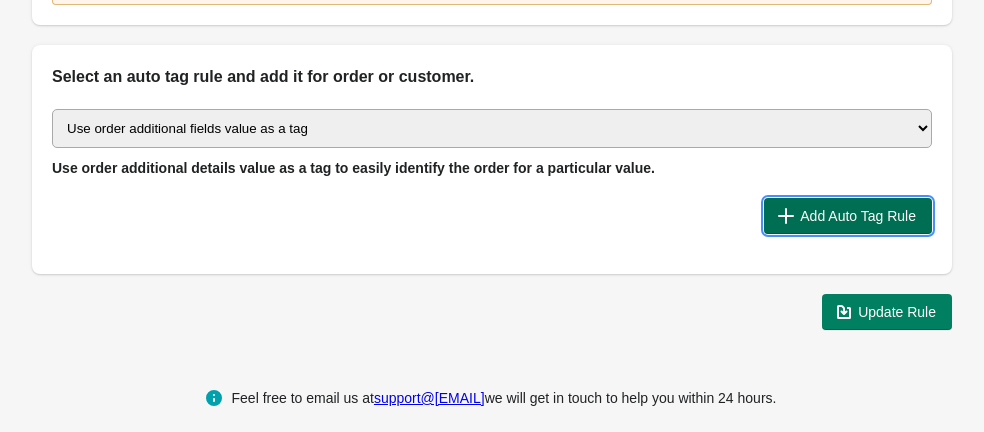 click on "Add Auto Tag Rule" at bounding box center [858, 216] 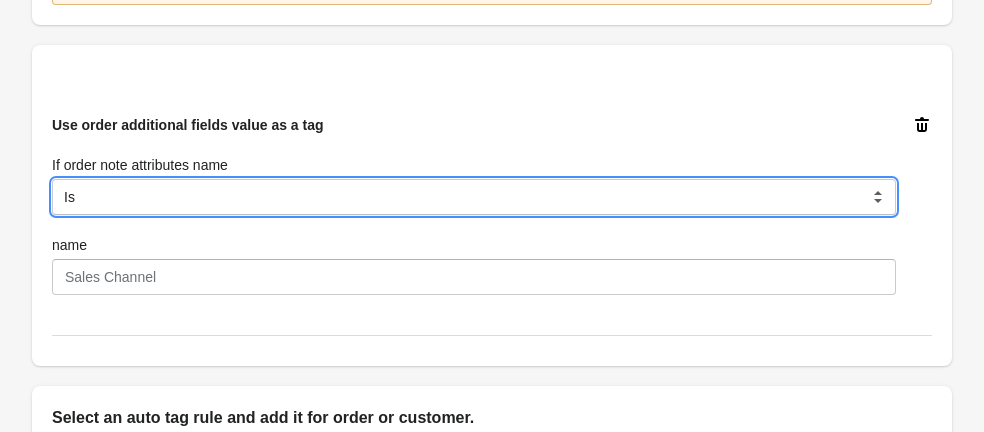 click on "Is Contain Is Not Is Not contain Start With" at bounding box center (474, 197) 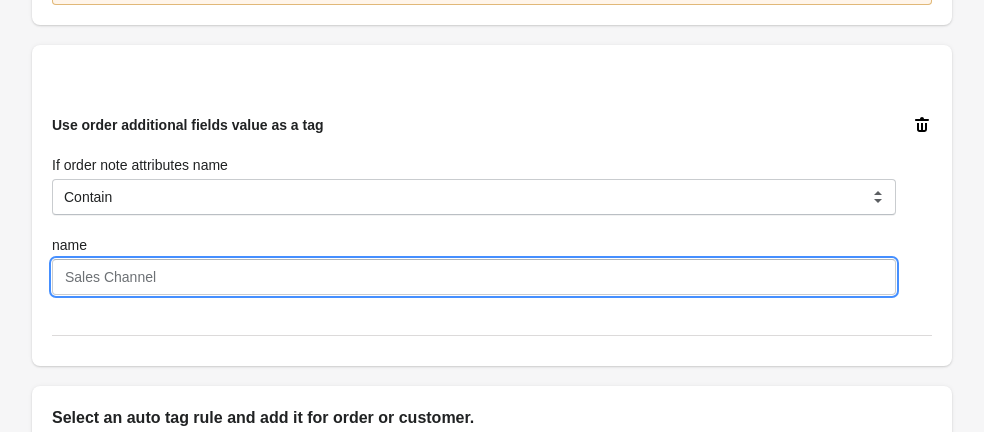 click on "name" at bounding box center (474, 277) 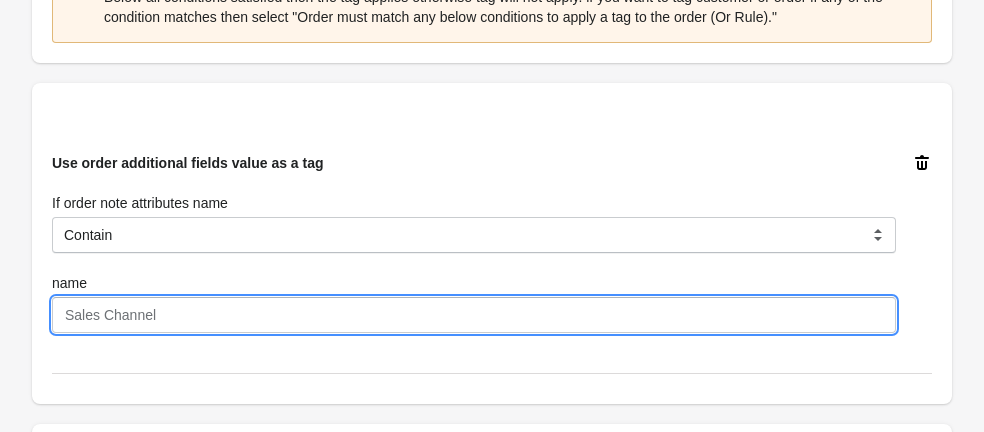 scroll, scrollTop: 691, scrollLeft: 0, axis: vertical 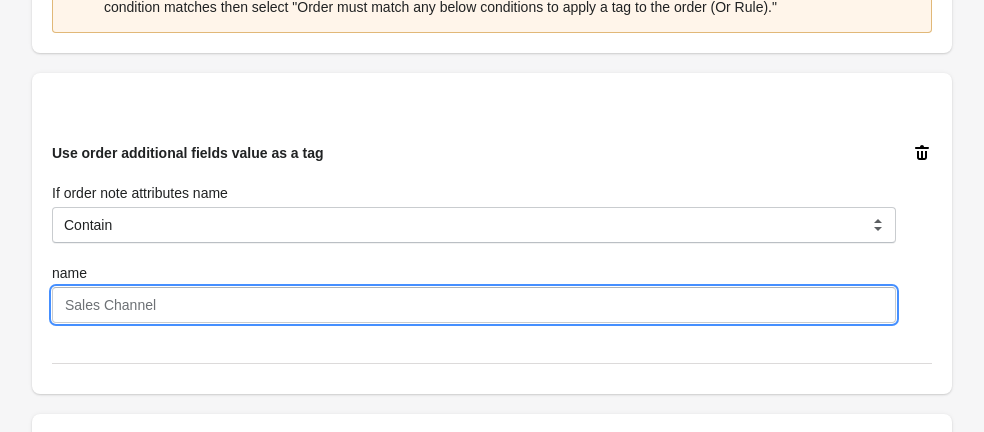 paste on "inside_nagpur" 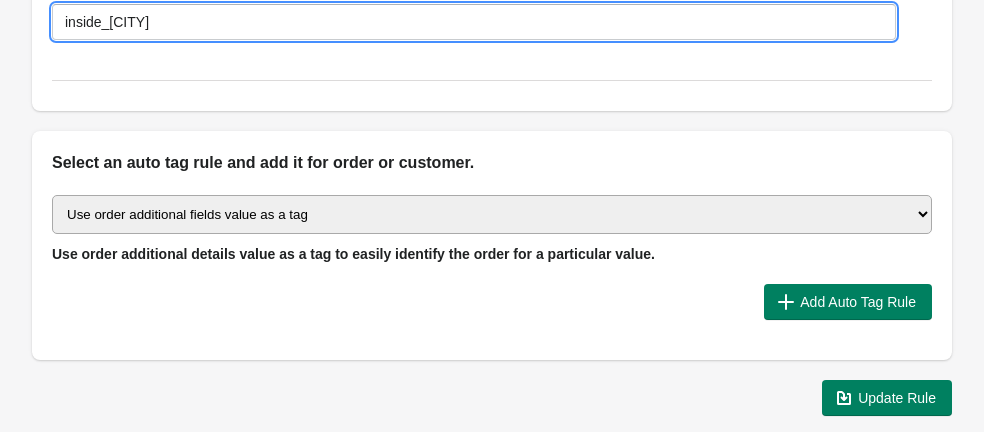 scroll, scrollTop: 981, scrollLeft: 0, axis: vertical 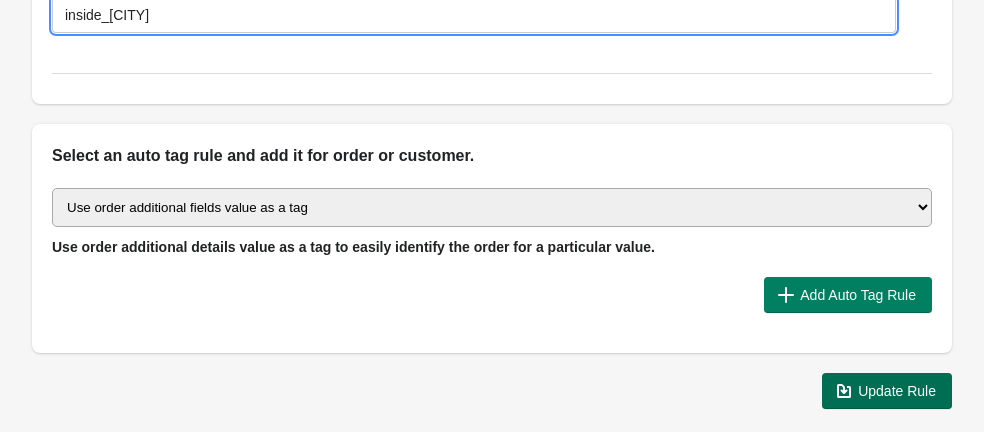 type on "inside_nagpur" 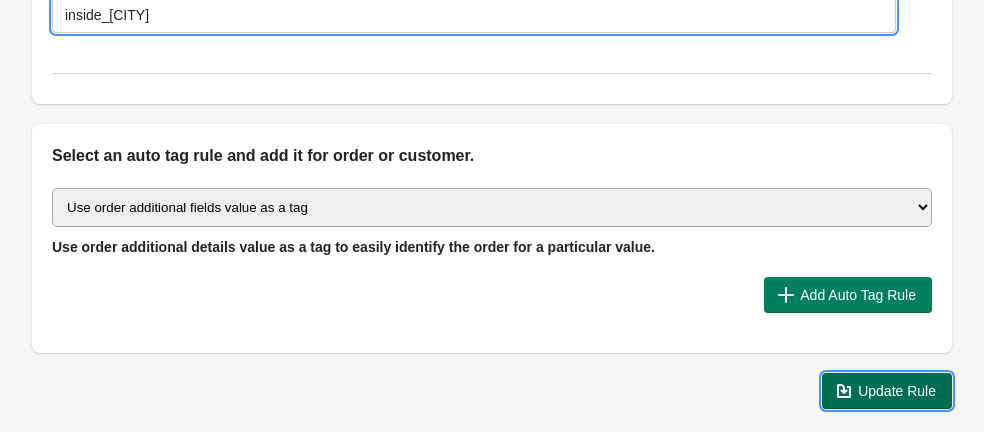 click on "Update Rule" at bounding box center (887, 391) 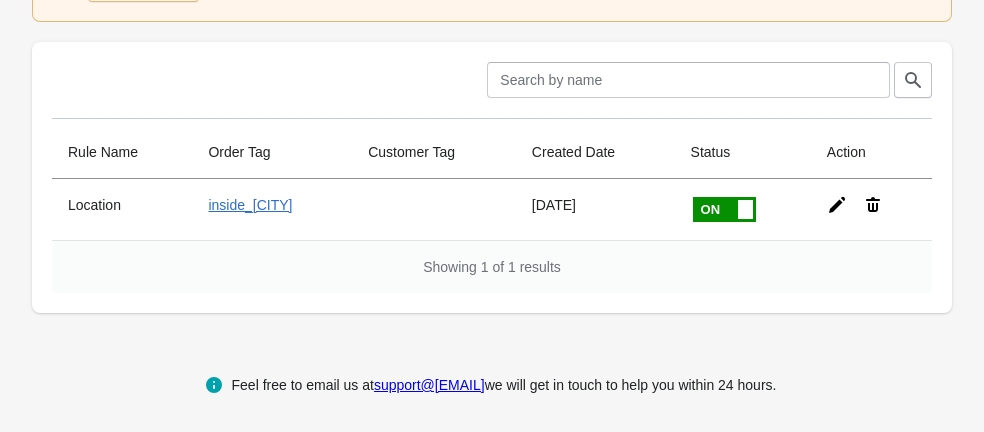 scroll, scrollTop: 161, scrollLeft: 0, axis: vertical 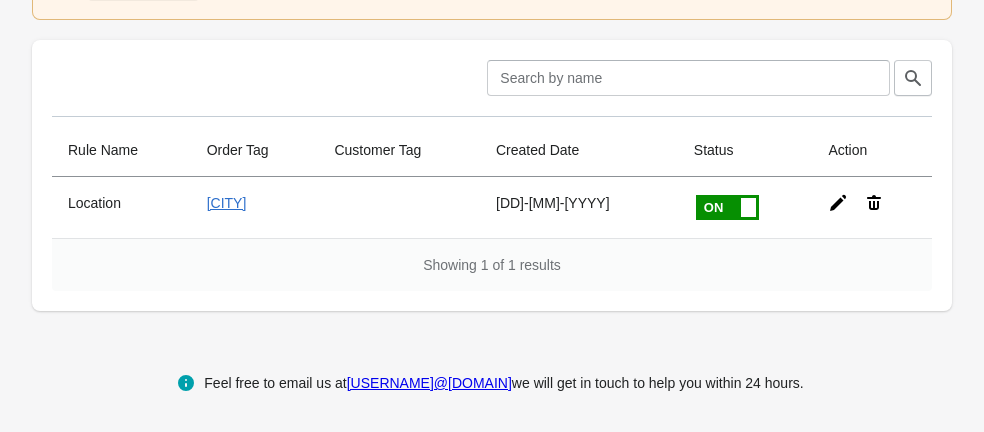 click on "Customer Tag" at bounding box center [399, 150] 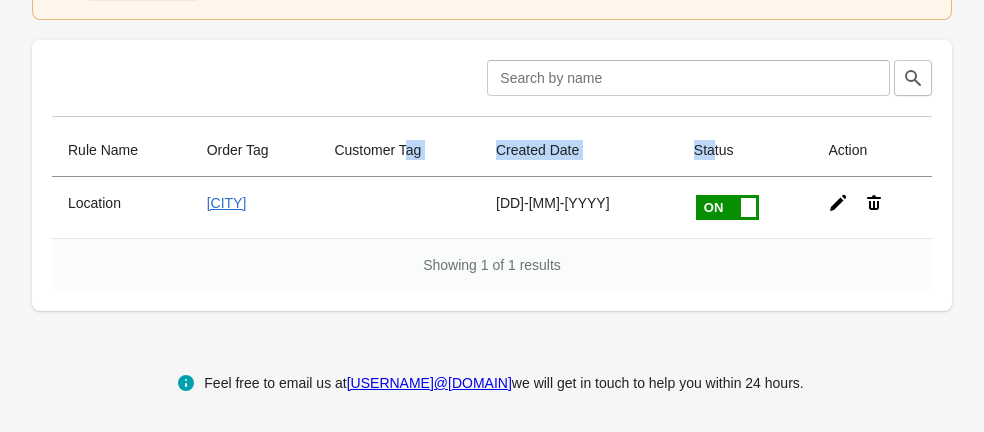 drag, startPoint x: 437, startPoint y: 159, endPoint x: 707, endPoint y: 160, distance: 270.00186 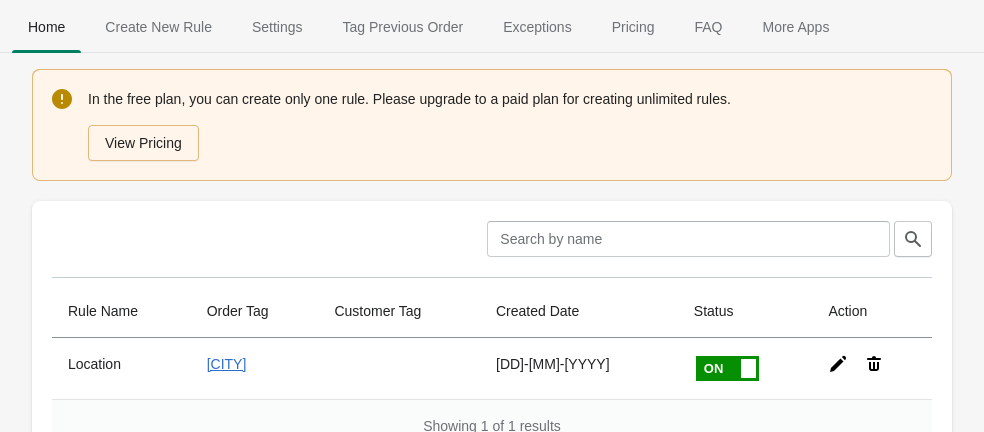 scroll, scrollTop: 0, scrollLeft: 0, axis: both 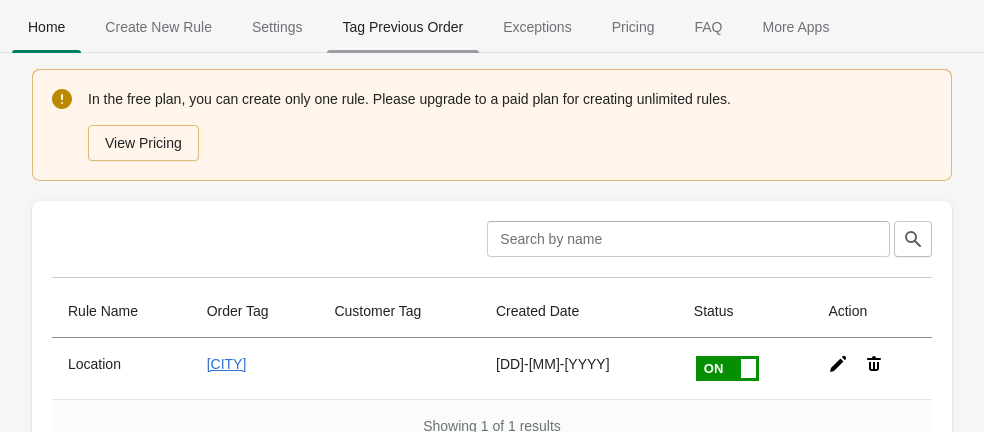 click on "Tag Previous Order" at bounding box center (403, 27) 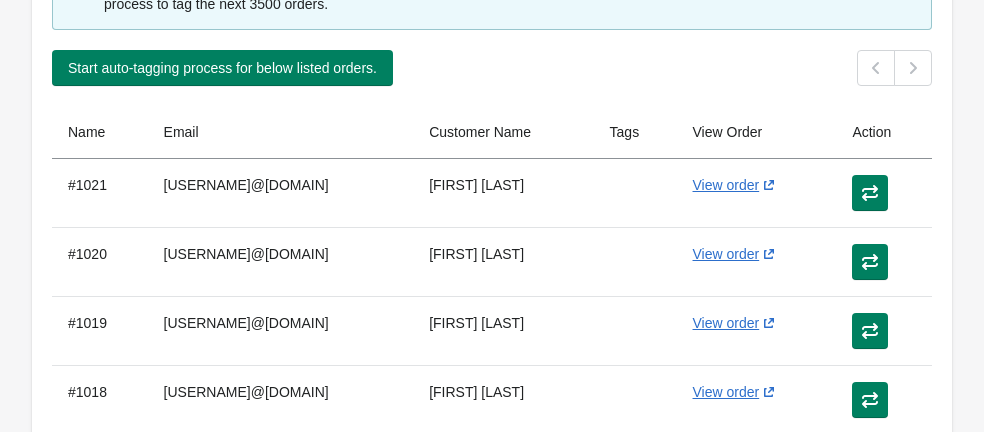 scroll, scrollTop: 501, scrollLeft: 0, axis: vertical 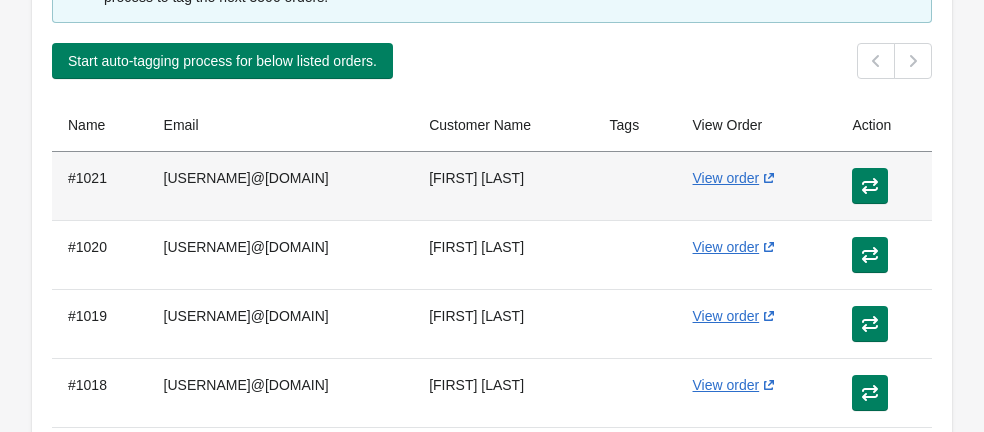 click on "View order" at bounding box center [757, 186] 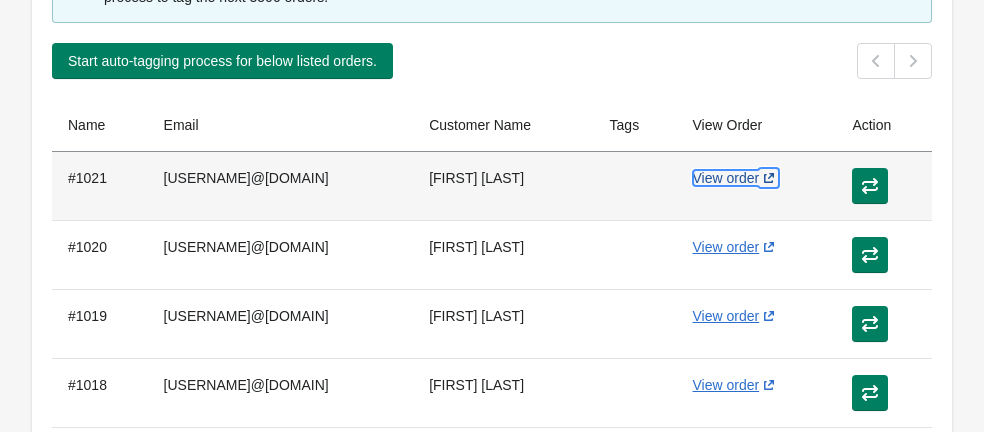 click on "View order" at bounding box center [736, 178] 